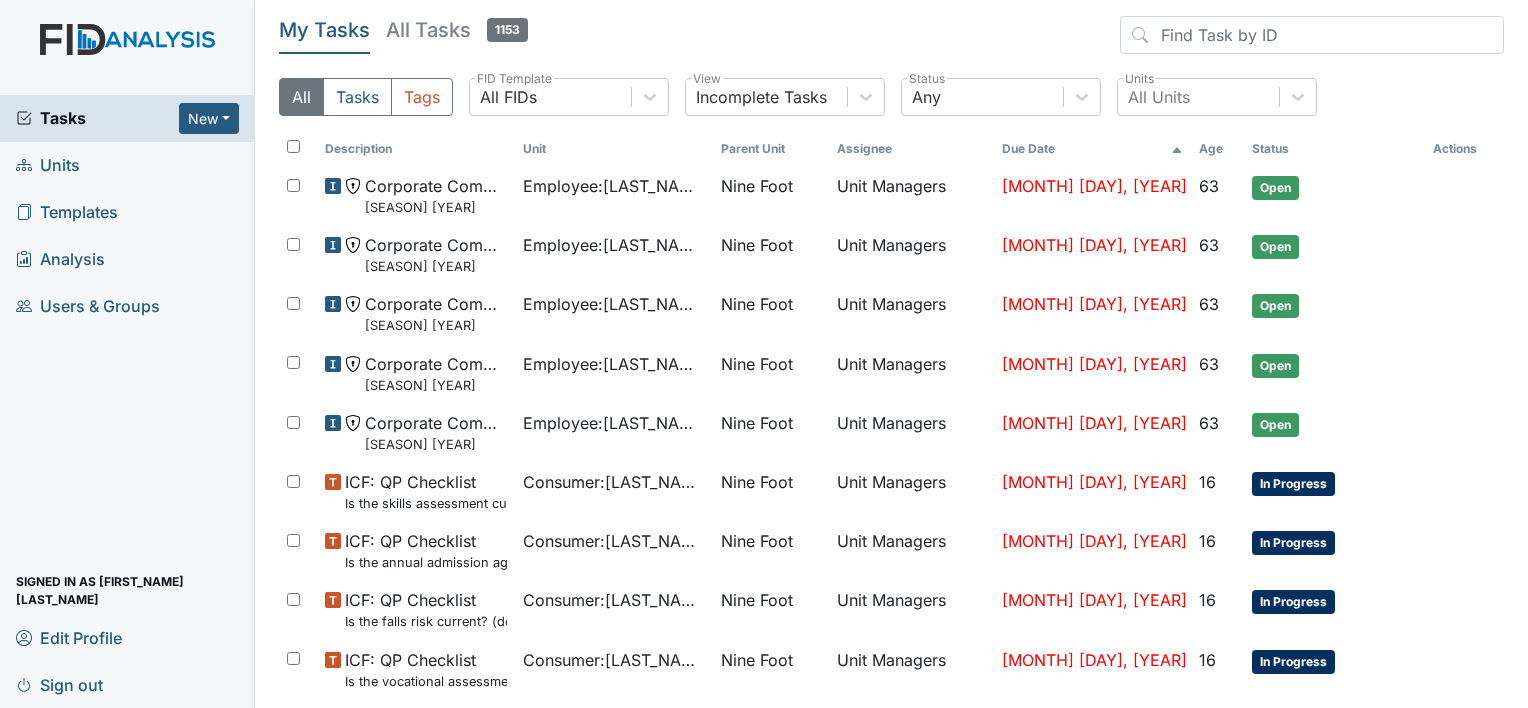 scroll, scrollTop: 0, scrollLeft: 0, axis: both 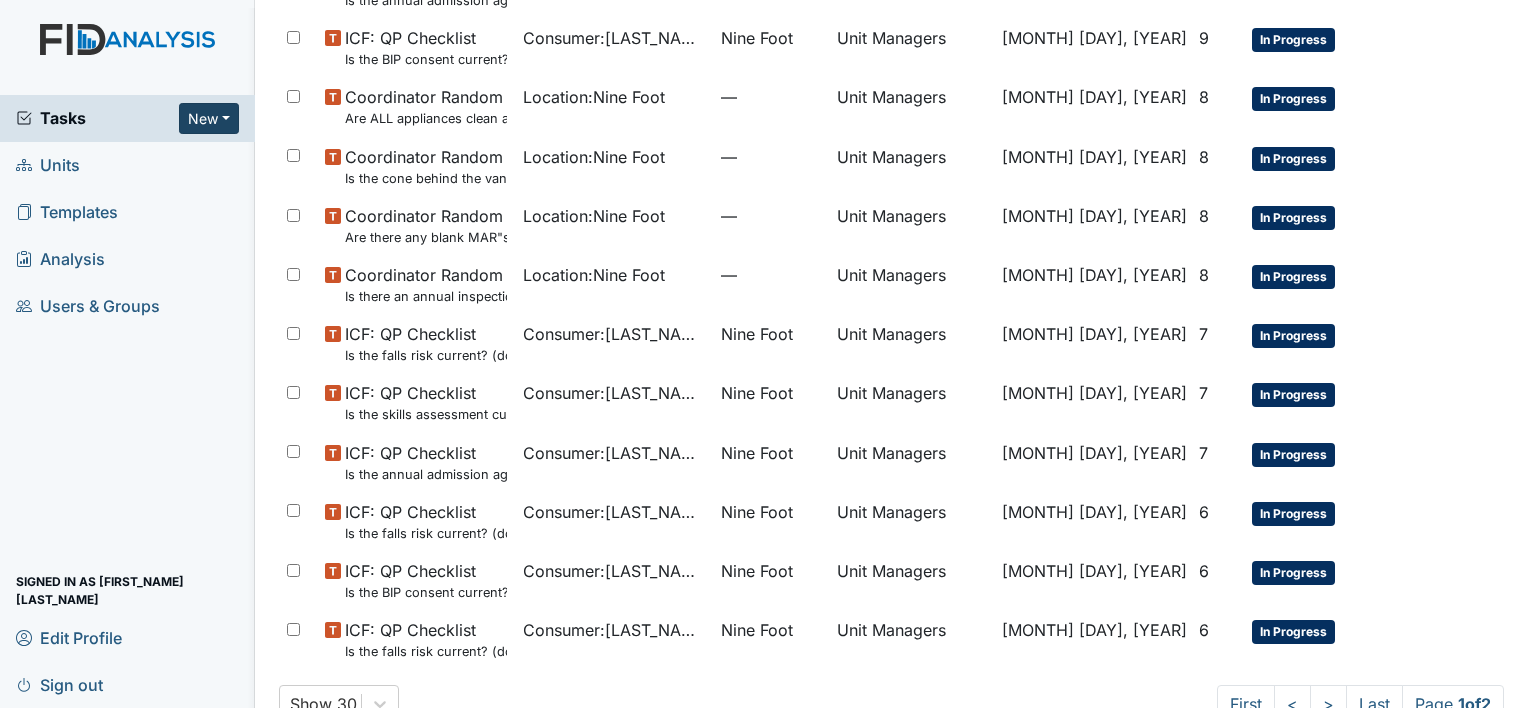click on "New" at bounding box center (209, 118) 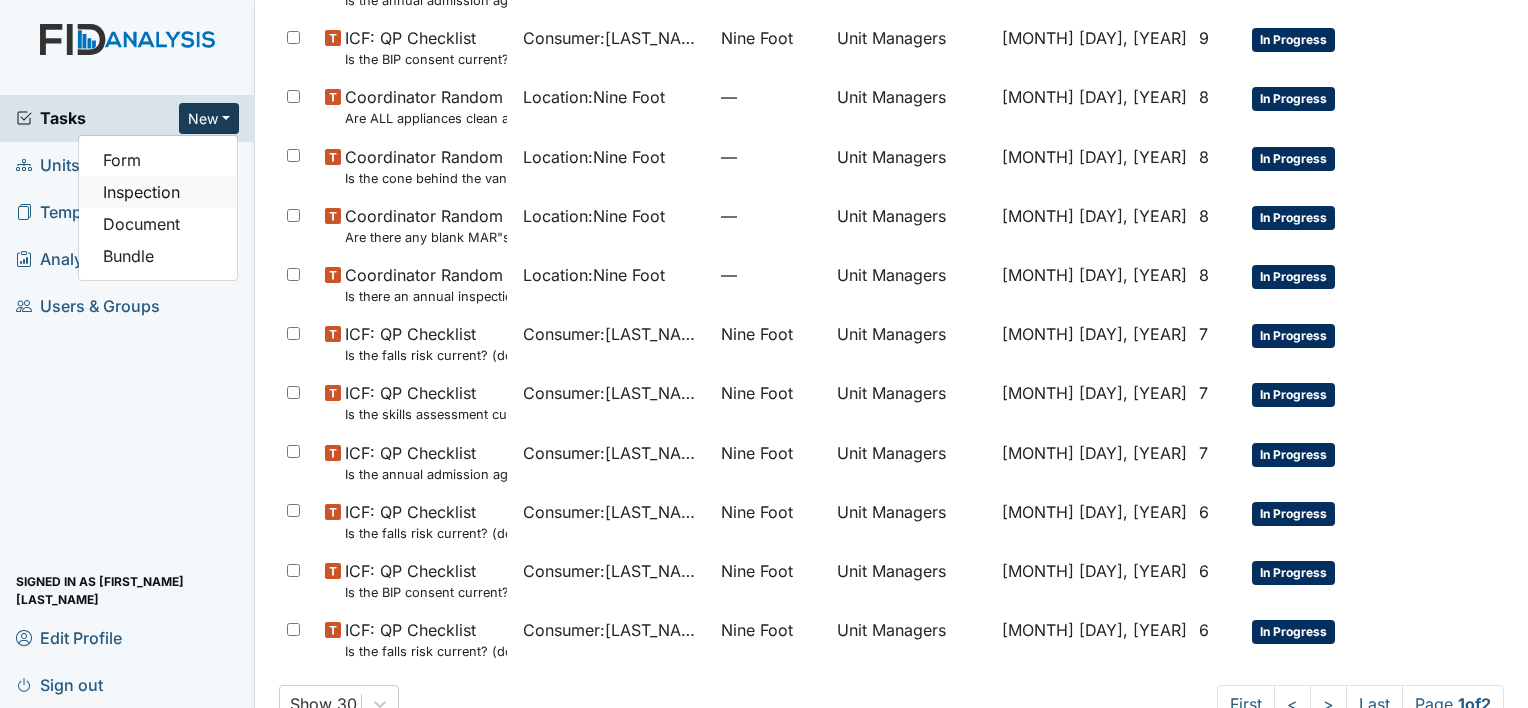 click on "Inspection" at bounding box center (158, 192) 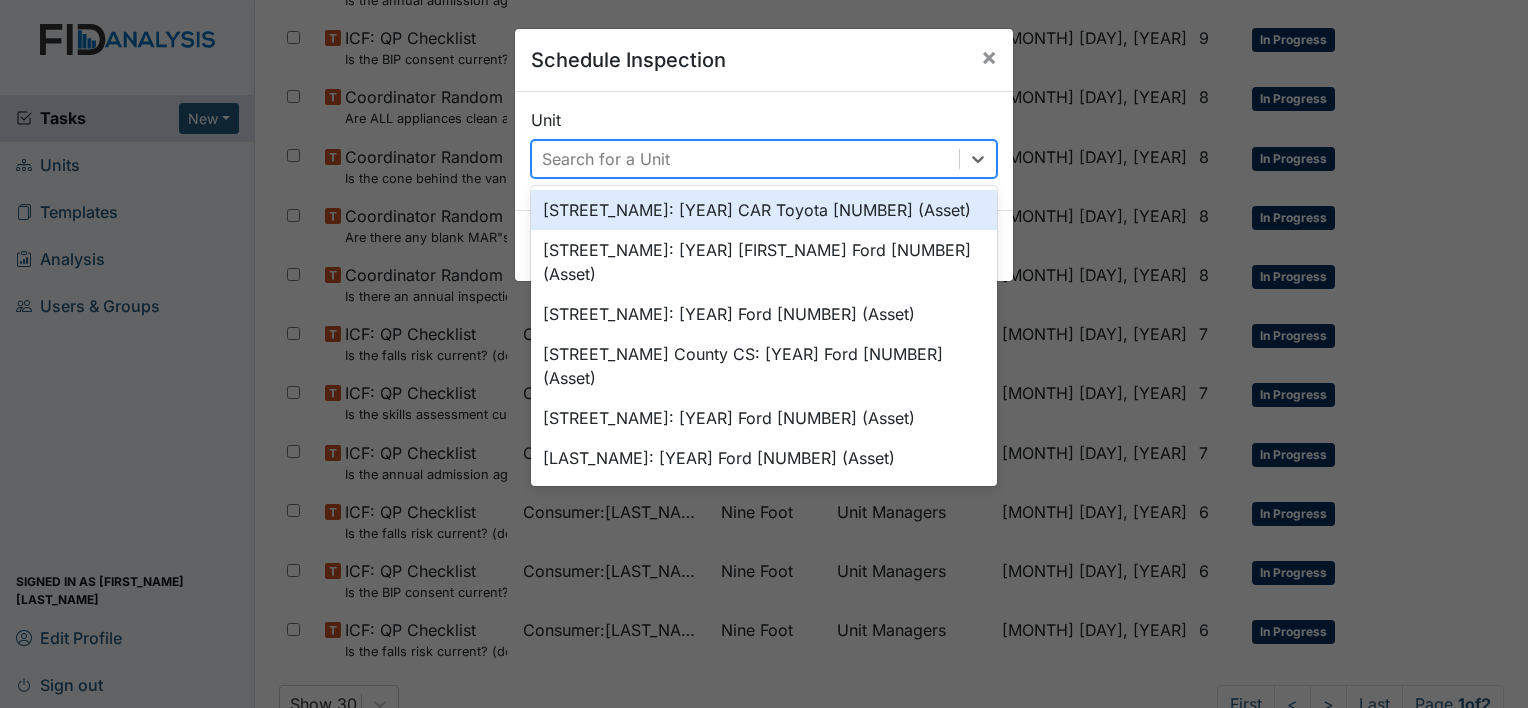 click on "Search for a Unit" at bounding box center (606, 159) 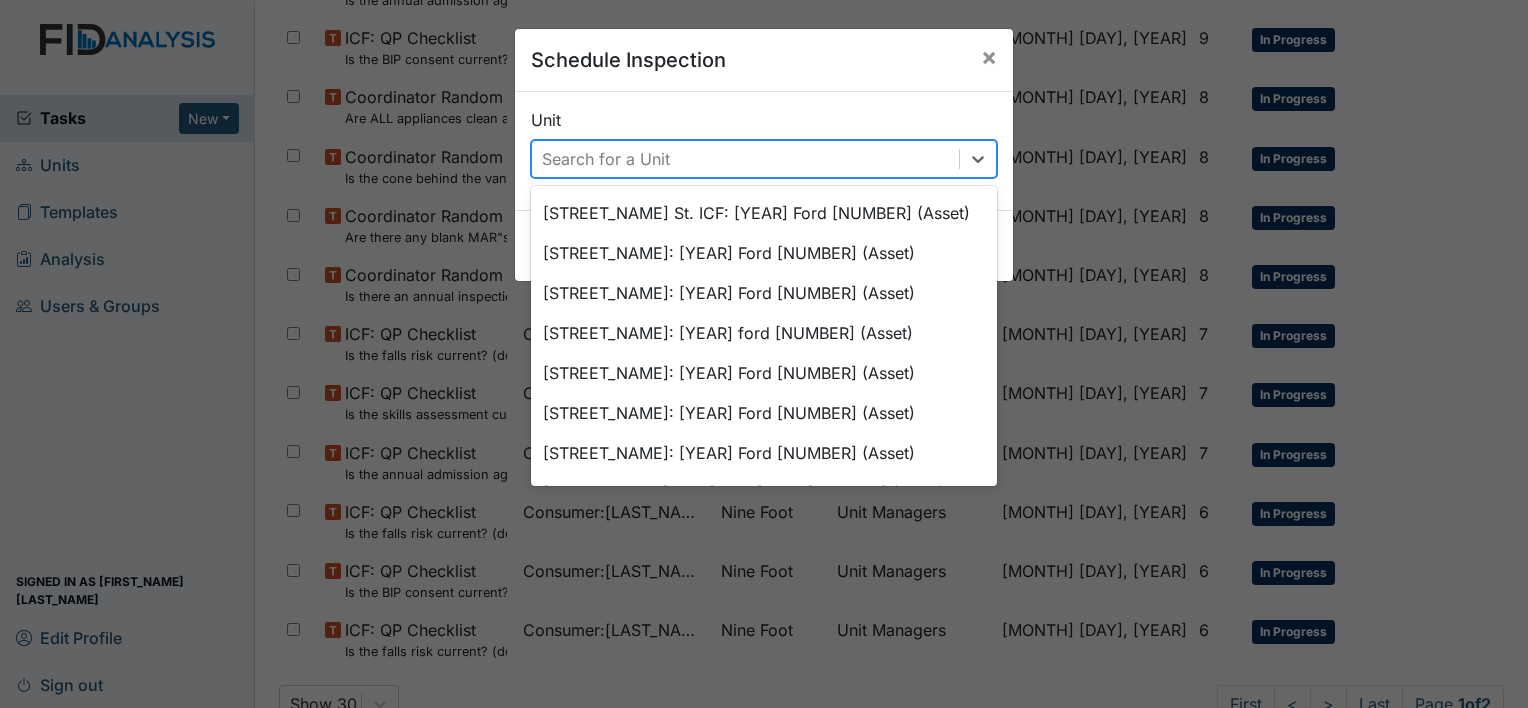 scroll, scrollTop: 524, scrollLeft: 0, axis: vertical 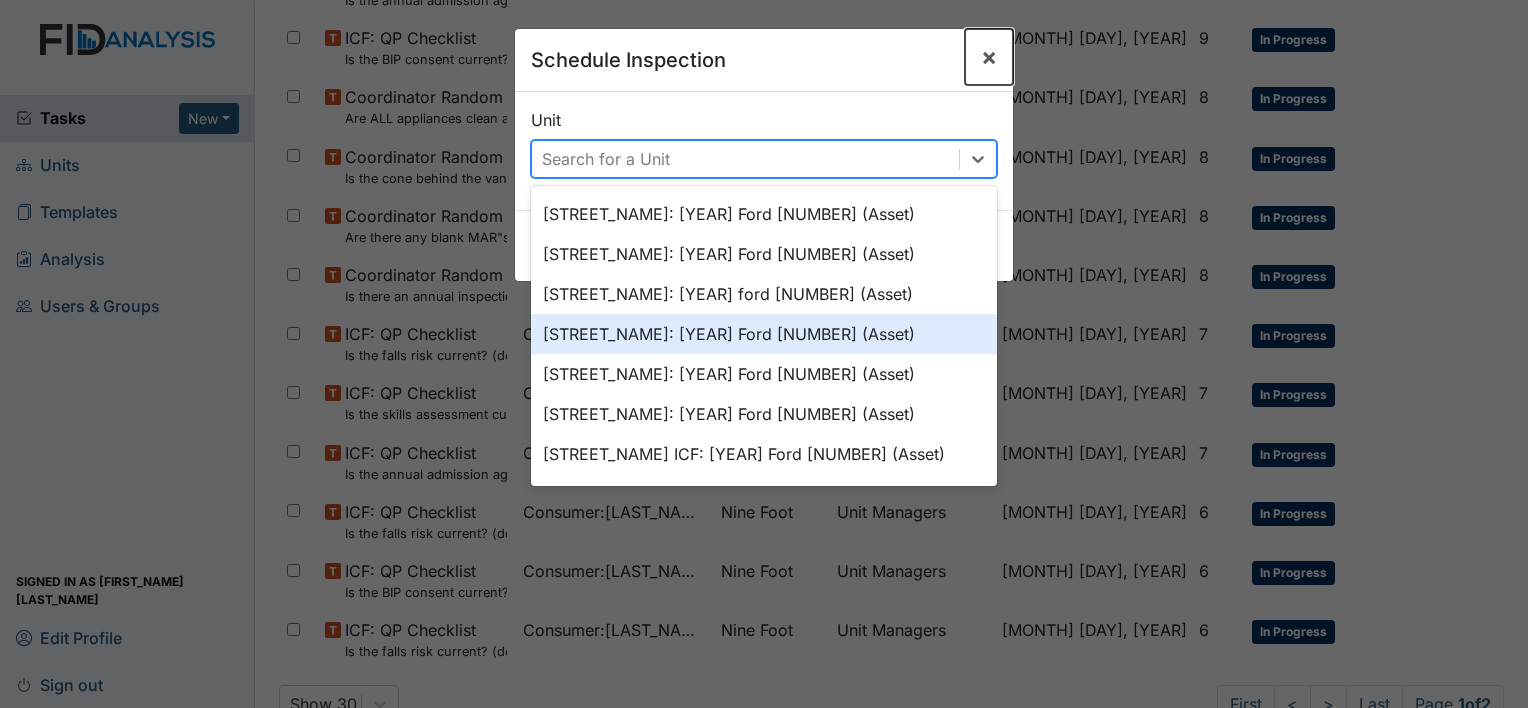 click on "•" at bounding box center (989, 56) 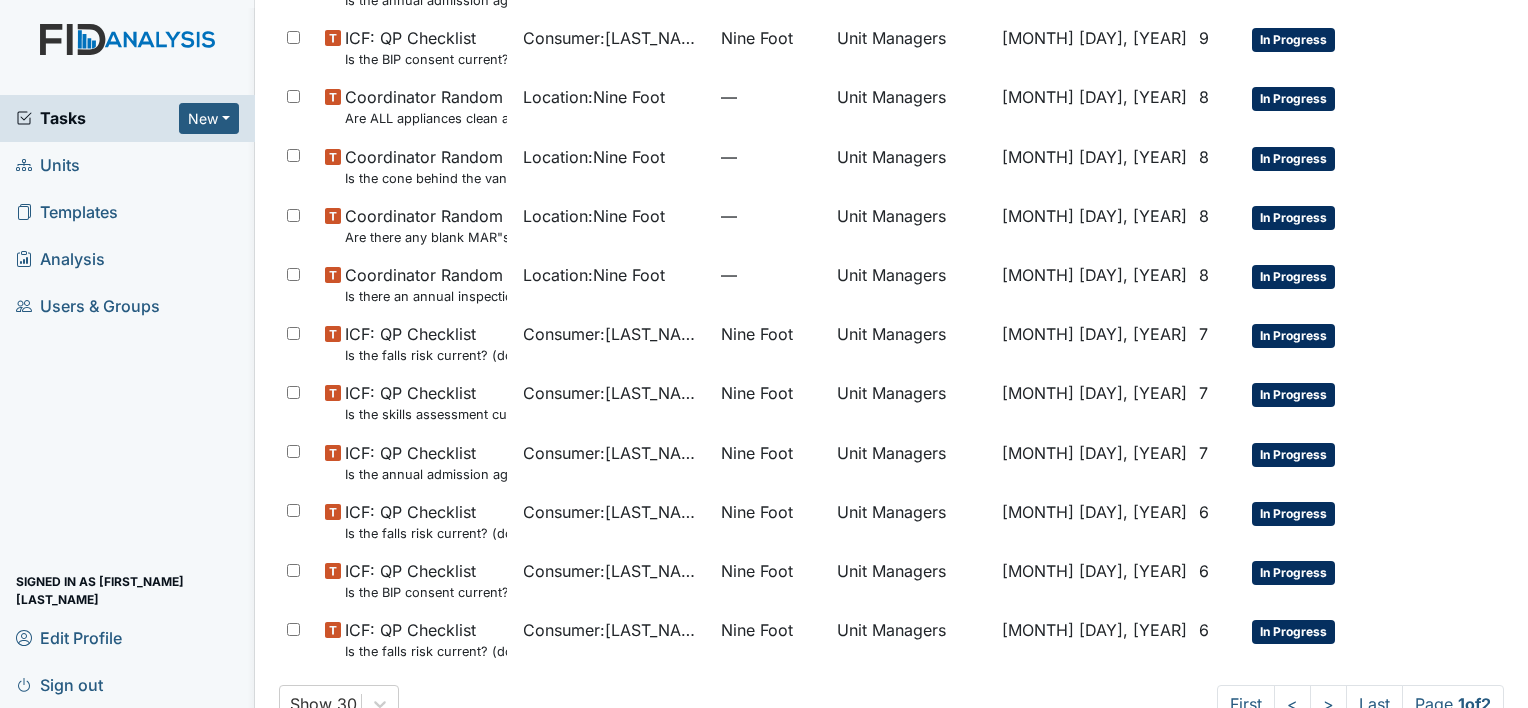 click on "My Tasks   All Tasks   1153 All   Tasks   Tags   All FIDs FID Template Incomplete Tasks View Any Status All Units Units Description Unit Parent Unit Assignee Due Date Age Status Actions Corporate Compliance Spring 2025 Employee :  Mann, Brittany Nine Foot Unit Managers Jun 29, 2025 63 Open Corporate Compliance Spring 2025 Employee :  Spivey, Theressa Nine Foot Unit Managers Jun 29, 2025 63 Open Corporate Compliance Spring 2025 Employee :  Hopkins, Jashayla Nine Foot Unit Managers Jun 29, 2025 63 Open Corporate Compliance Spring 2025 Employee :  Jones, Latonya Nine Foot Unit Managers Jun 29, 2025 63 Open Corporate Compliance Spring 2025 Employee :  McClain, Quiteria Nine Foot Unit Managers Jun 29, 2025 63 Open ICF: QP Checklist Is the skills assessment current? (document the date in the comment section) Consumer :  Tyndall, Walter Nine Foot Unit Managers Jul 1, 2025 16 In Progress ICF: QP Checklist Is the annual admission agreement current? (document the date in the comment section) Consumer :  Nine Foot 16" at bounding box center (891, 354) 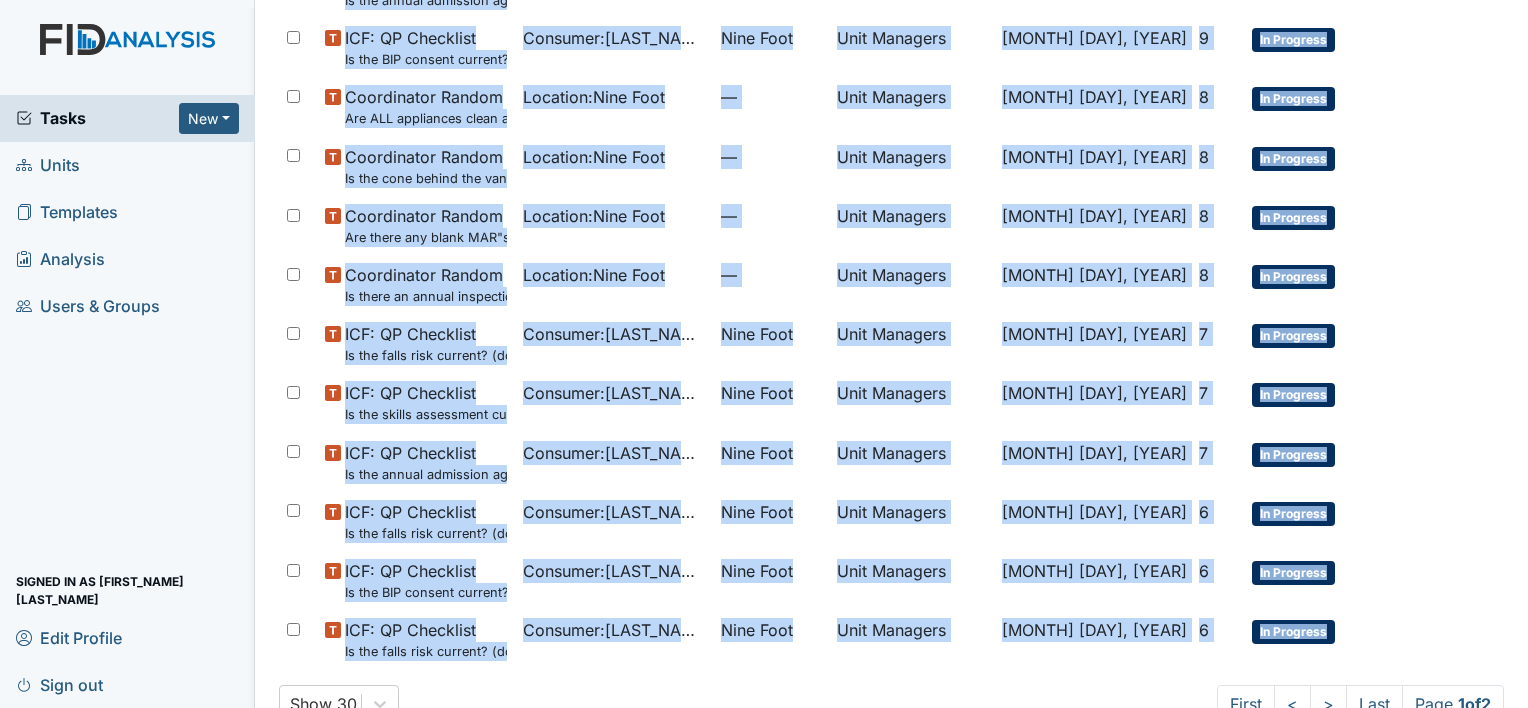 drag, startPoint x: 1508, startPoint y: 383, endPoint x: 1525, endPoint y: 320, distance: 65.25335 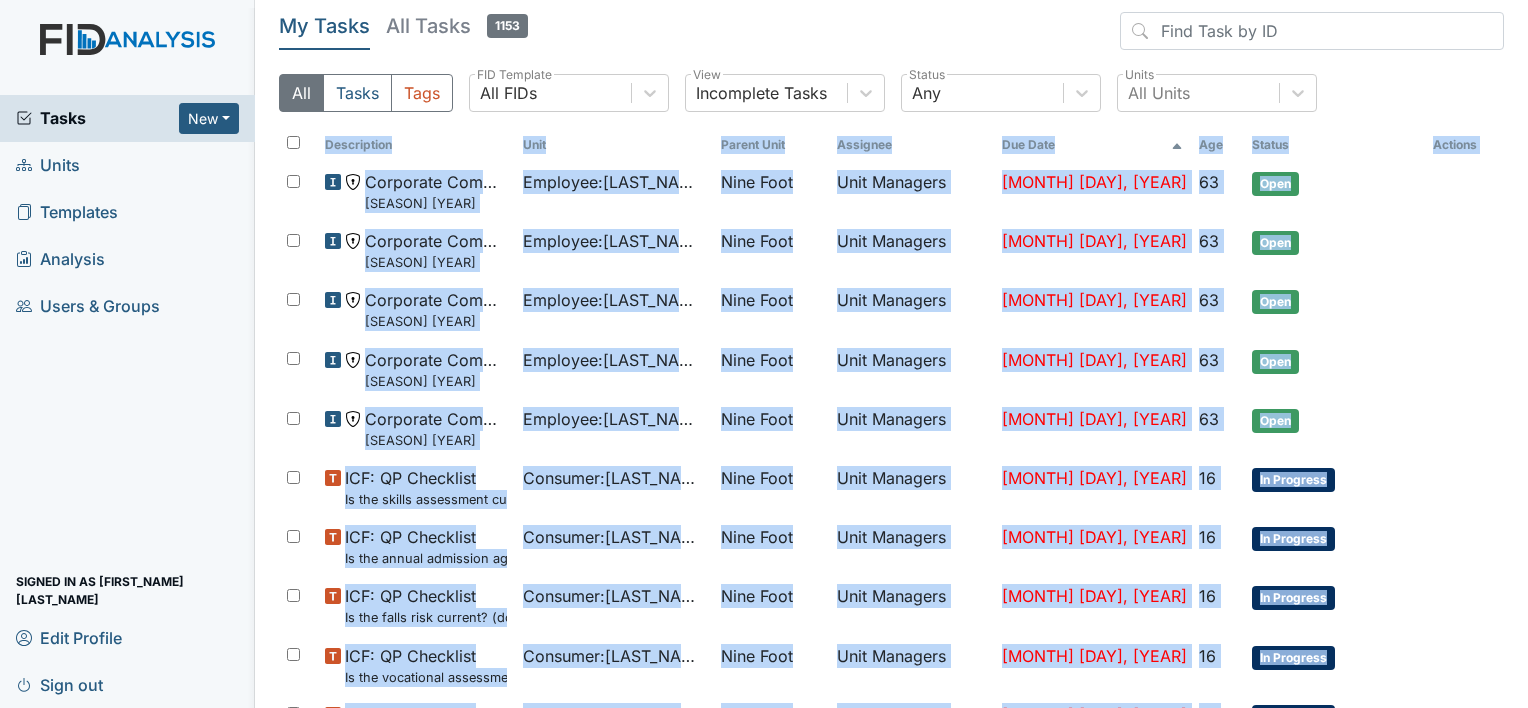 scroll, scrollTop: 623, scrollLeft: 0, axis: vertical 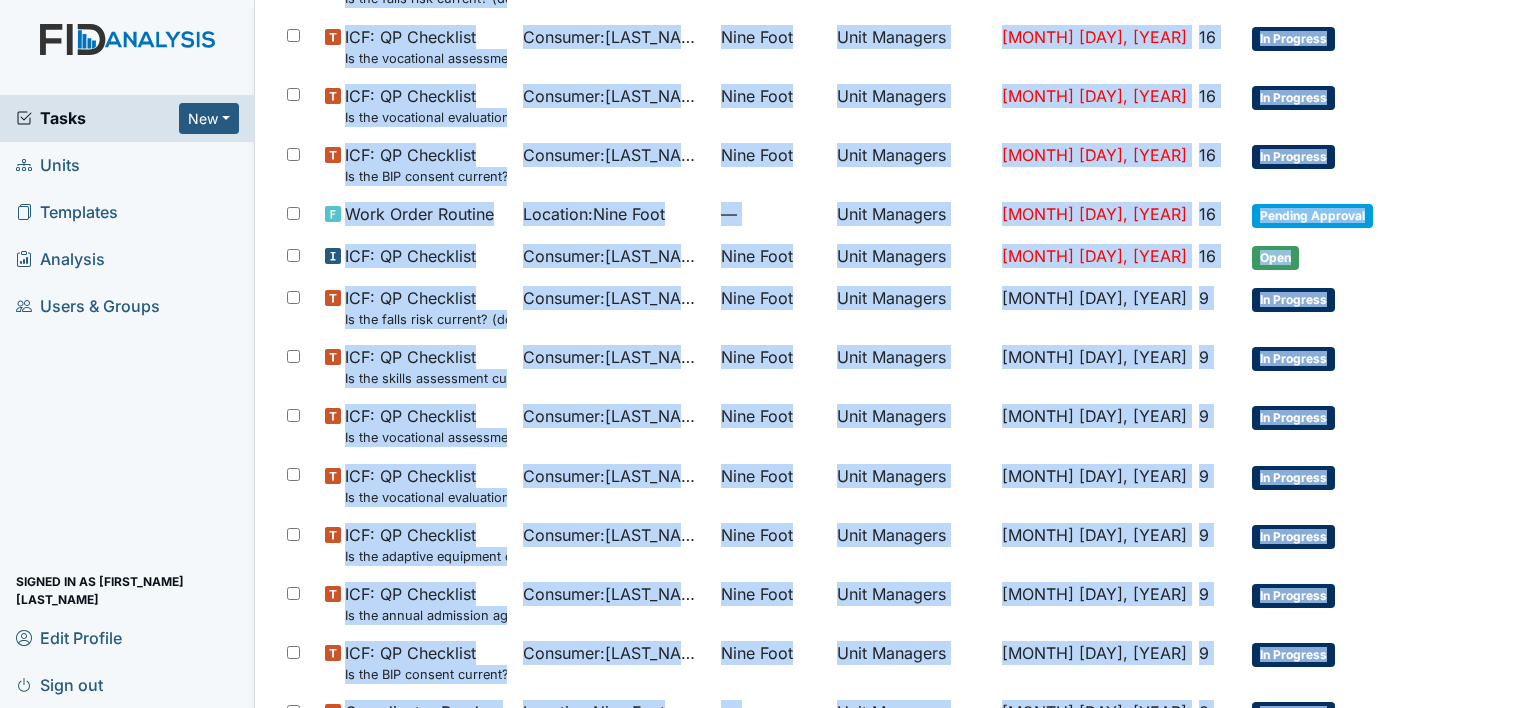 click on "My Tasks   All Tasks   1153 All   Tasks   Tags   All FIDs FID Template Incomplete Tasks View Any Status All Units Units Description Unit Parent Unit Assignee Due Date Age Status Actions Corporate Compliance Spring 2025 Employee :  Mann, Brittany Nine Foot Unit Managers Jun 29, 2025 63 Open Corporate Compliance Spring 2025 Employee :  Spivey, Theressa Nine Foot Unit Managers Jun 29, 2025 63 Open Corporate Compliance Spring 2025 Employee :  Hopkins, Jashayla Nine Foot Unit Managers Jun 29, 2025 63 Open Corporate Compliance Spring 2025 Employee :  Jones, Latonya Nine Foot Unit Managers Jun 29, 2025 63 Open Corporate Compliance Spring 2025 Employee :  McClain, Quiteria Nine Foot Unit Managers Jun 29, 2025 63 Open ICF: QP Checklist Is the skills assessment current? (document the date in the comment section) Consumer :  Tyndall, Walter Nine Foot Unit Managers Jul 1, 2025 16 In Progress ICF: QP Checklist Is the annual admission agreement current? (document the date in the comment section) Consumer :  Nine Foot 16" at bounding box center [891, 354] 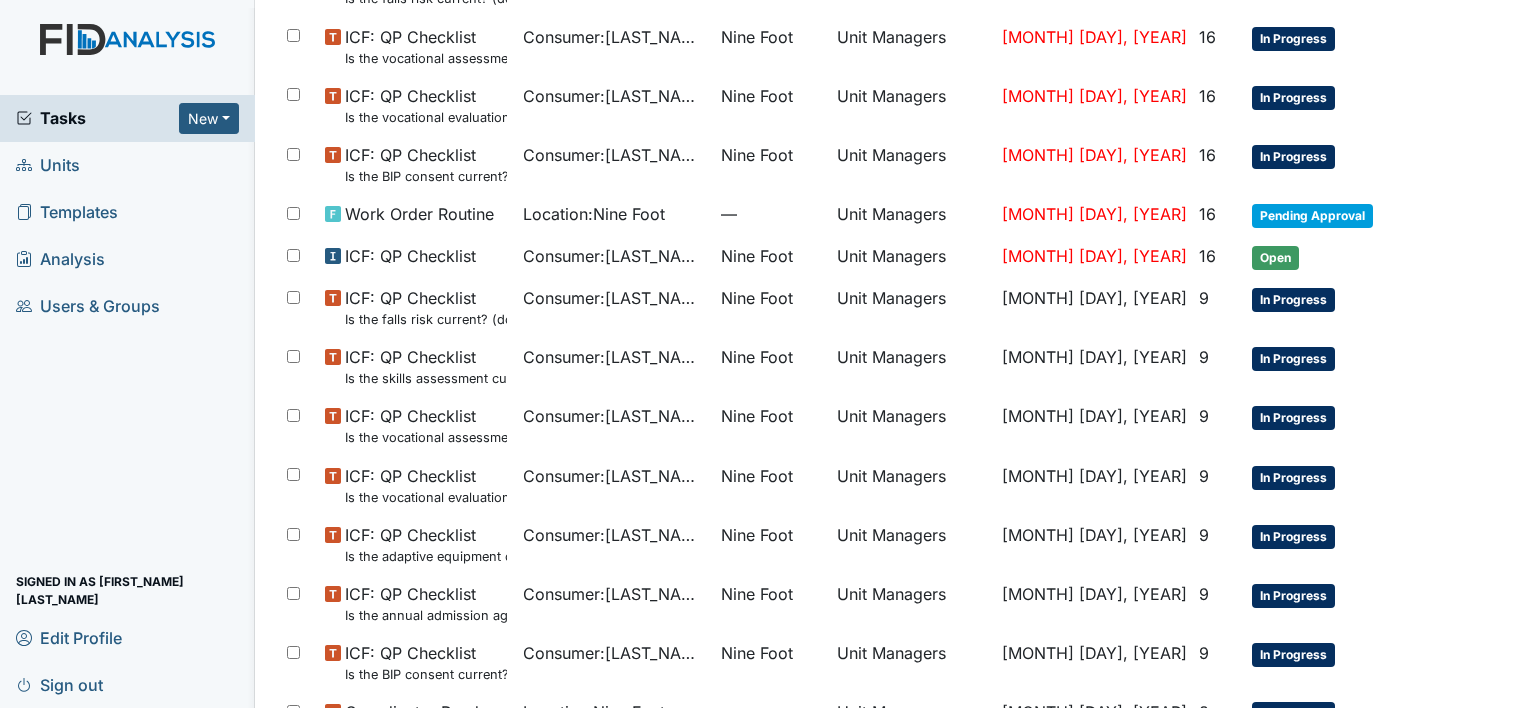 scroll, scrollTop: 4, scrollLeft: 0, axis: vertical 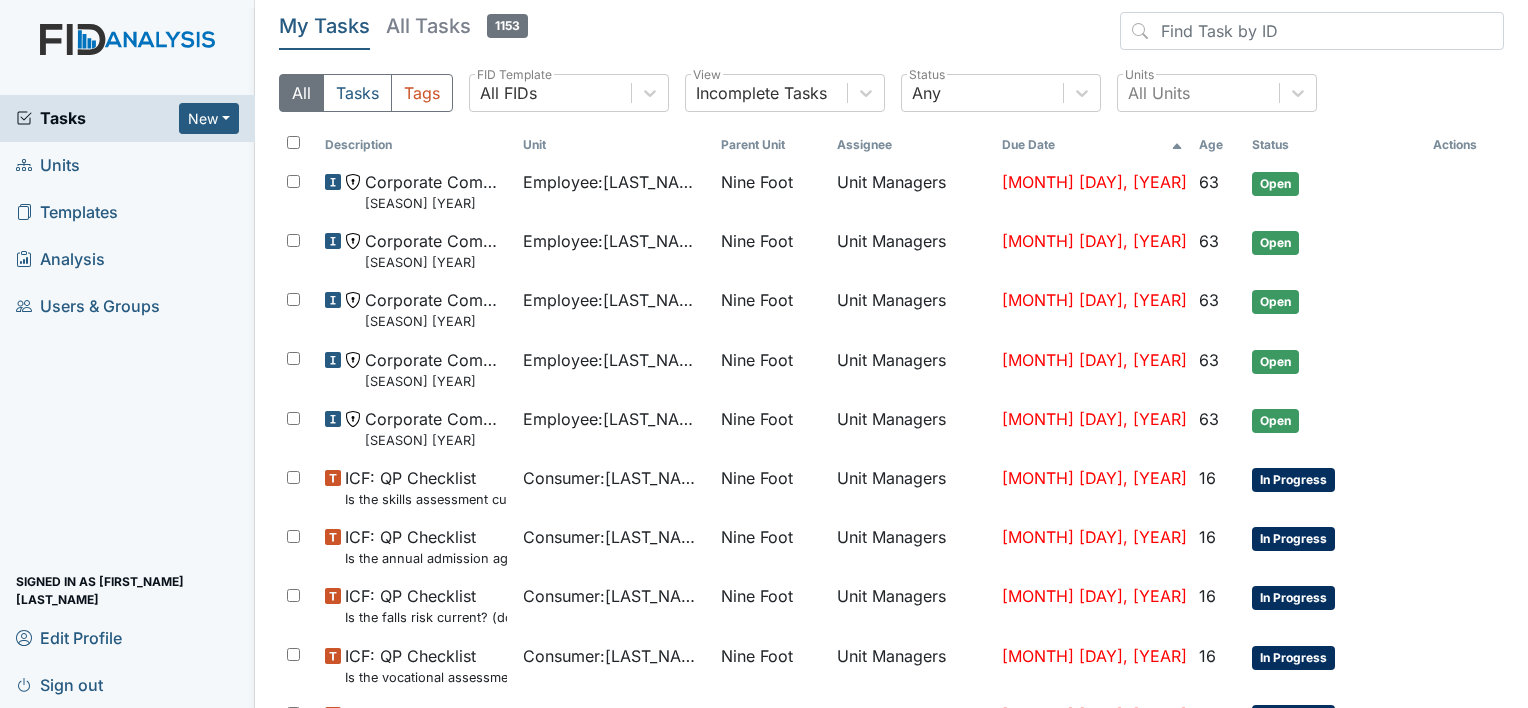 click on "•••••" at bounding box center [48, 165] 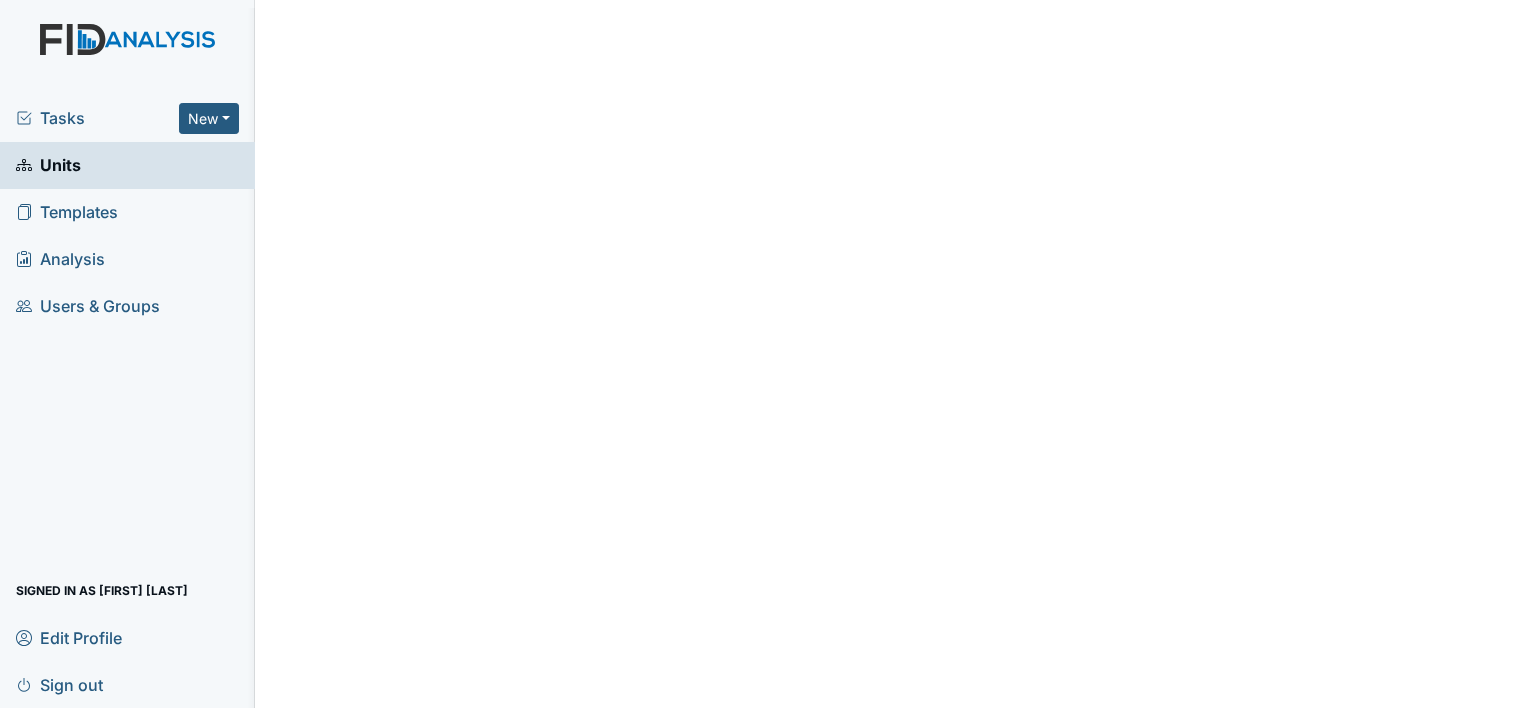 scroll, scrollTop: 0, scrollLeft: 0, axis: both 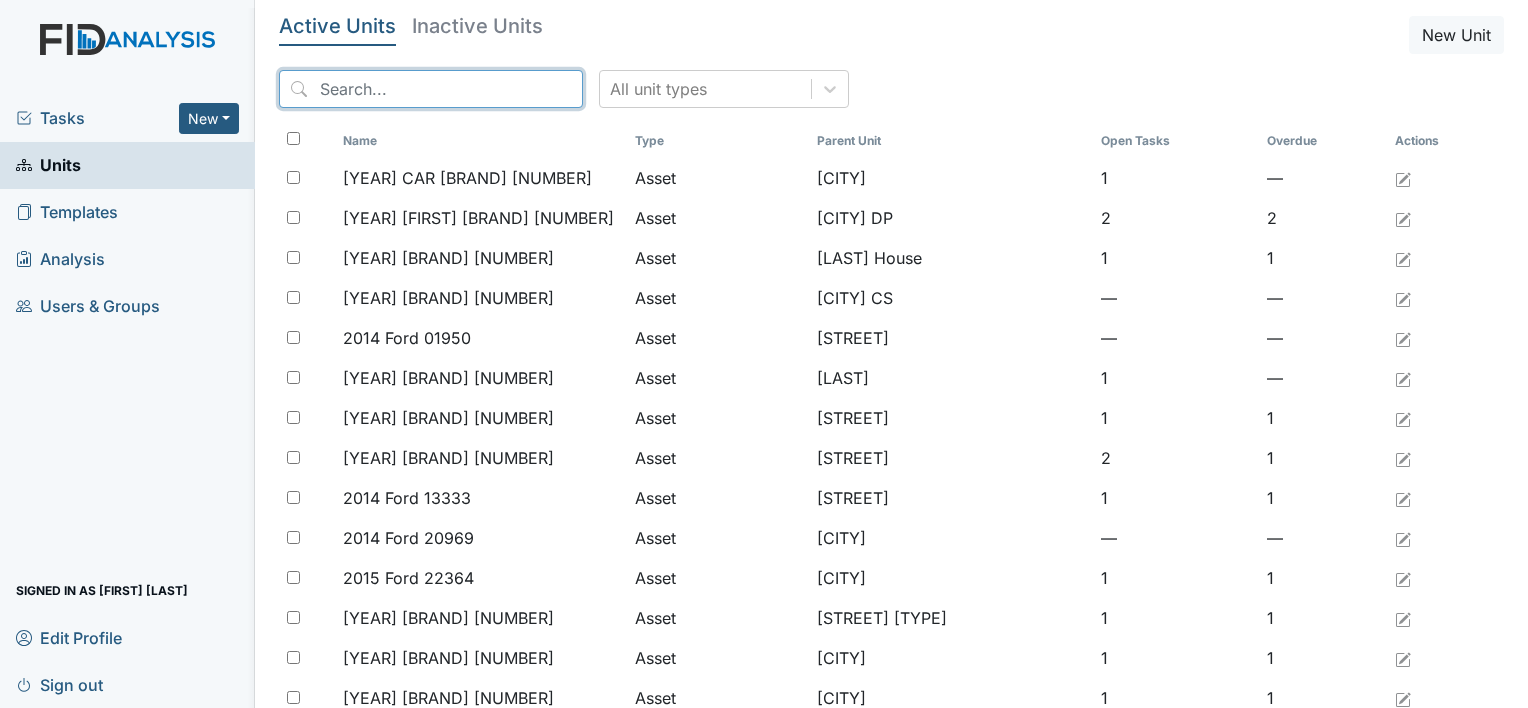 click at bounding box center (431, 89) 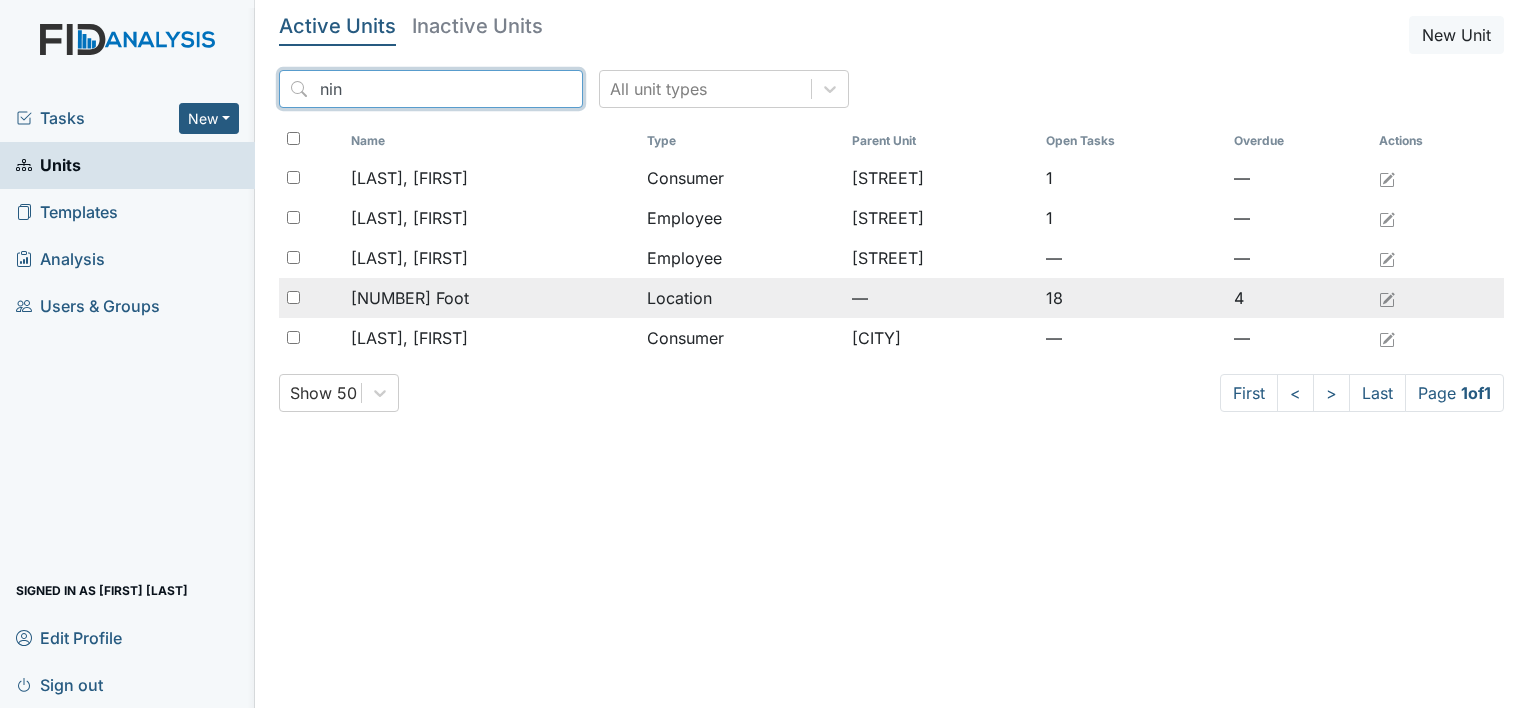 type on "nin" 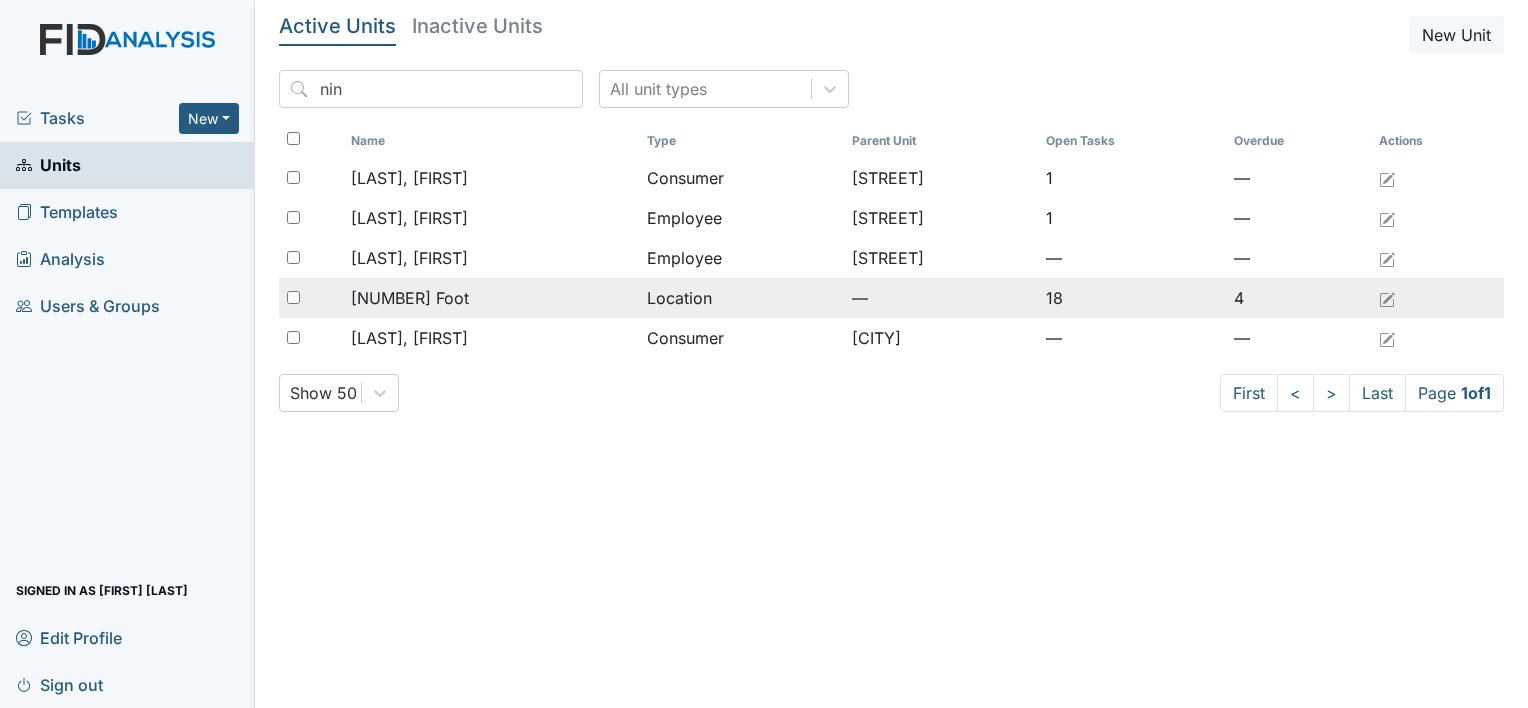 click on "Nine Foot" at bounding box center (409, 178) 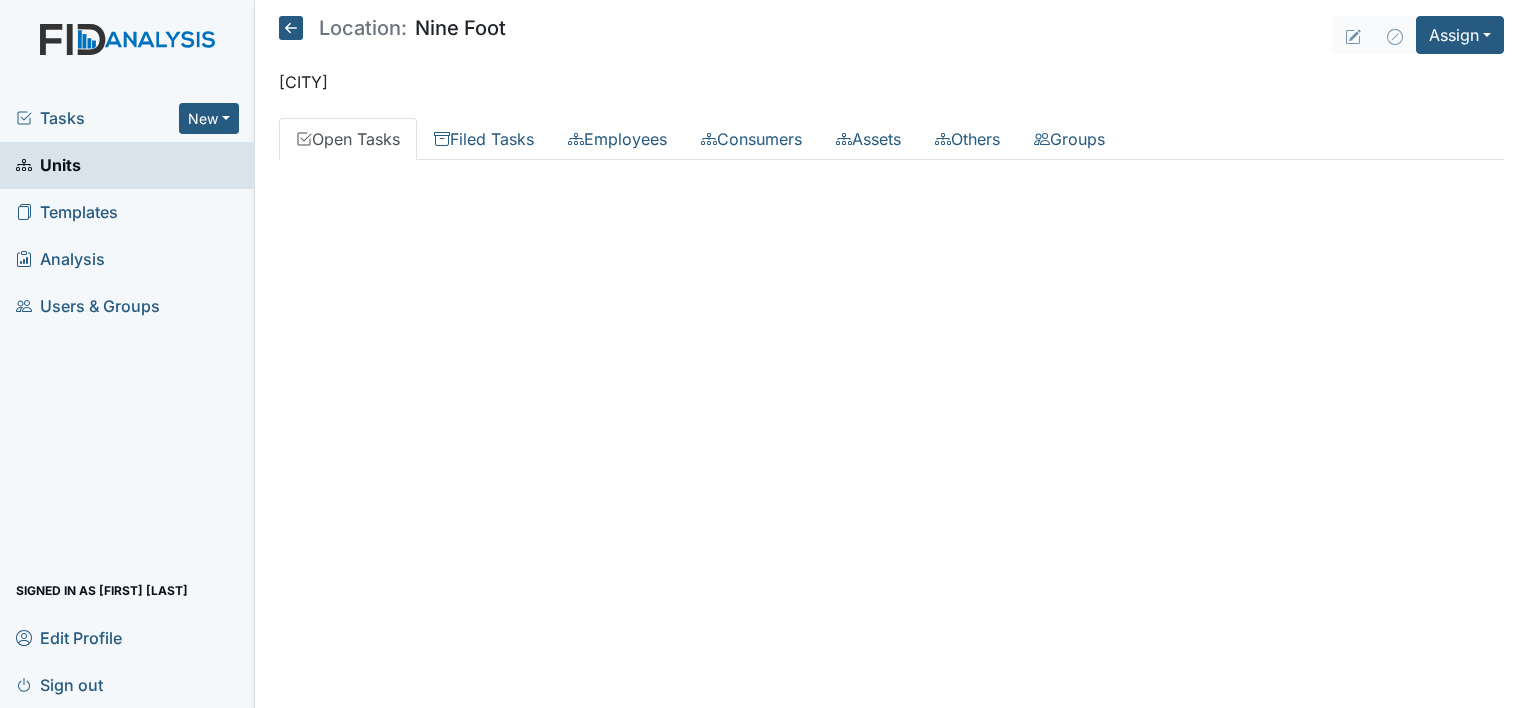scroll, scrollTop: 0, scrollLeft: 0, axis: both 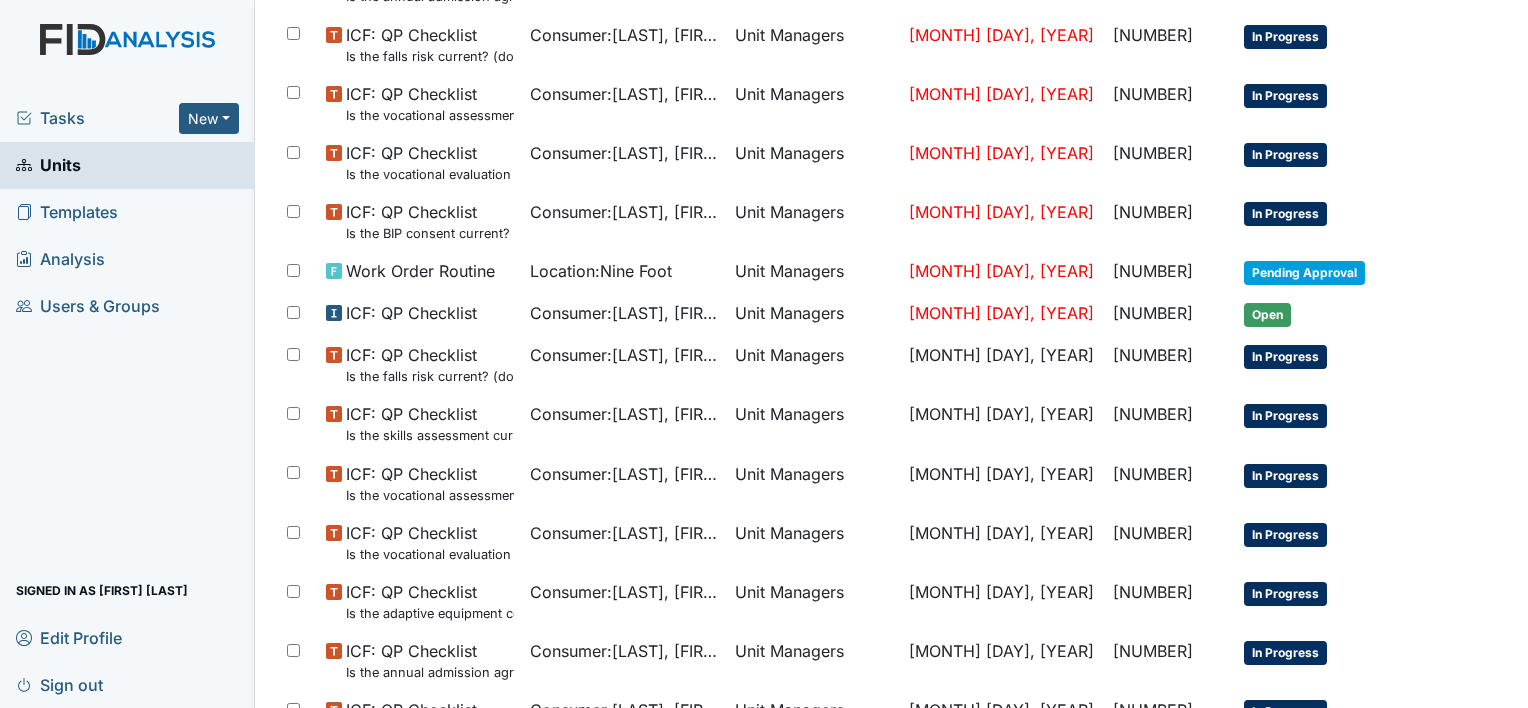 click on "Location:
Nine Foot
Assign
Assign Form
Assign Inspection
Assign Document
Assign Bundle
New Bern
Open Tasks
Filed Tasks
Employees
Consumers
Assets
Others
Groups
All   Tasks   Tags   All FIDs FID Template Incomplete Tasks View Any Status Description Unit Assignee Due Date Age Status Actions EMERGENCY Work Order  Location :  Nine Foot Urshell Strayhorn May 19, 2025 58 Open Scheduled Consumer Chart Review Consumer :  Sumrell, Tina Tonya Battle May 31, 2025 78 Open QA/QI Scheduled Inspection Location :  Nine Foot Tonya Battle May 31, 2025 78 Open Scheduled Consumer Chart Review Consumer :  Gillen, Helen Tonya Battle May 31, 2025 78 Open Scheduled Consumer Chart Review Consumer :  Gray, Dedrick Tonya Battle May 31, 2025 78 Open Scheduled Consumer Chart Review Consumer :  Jones, John" at bounding box center [891, 354] 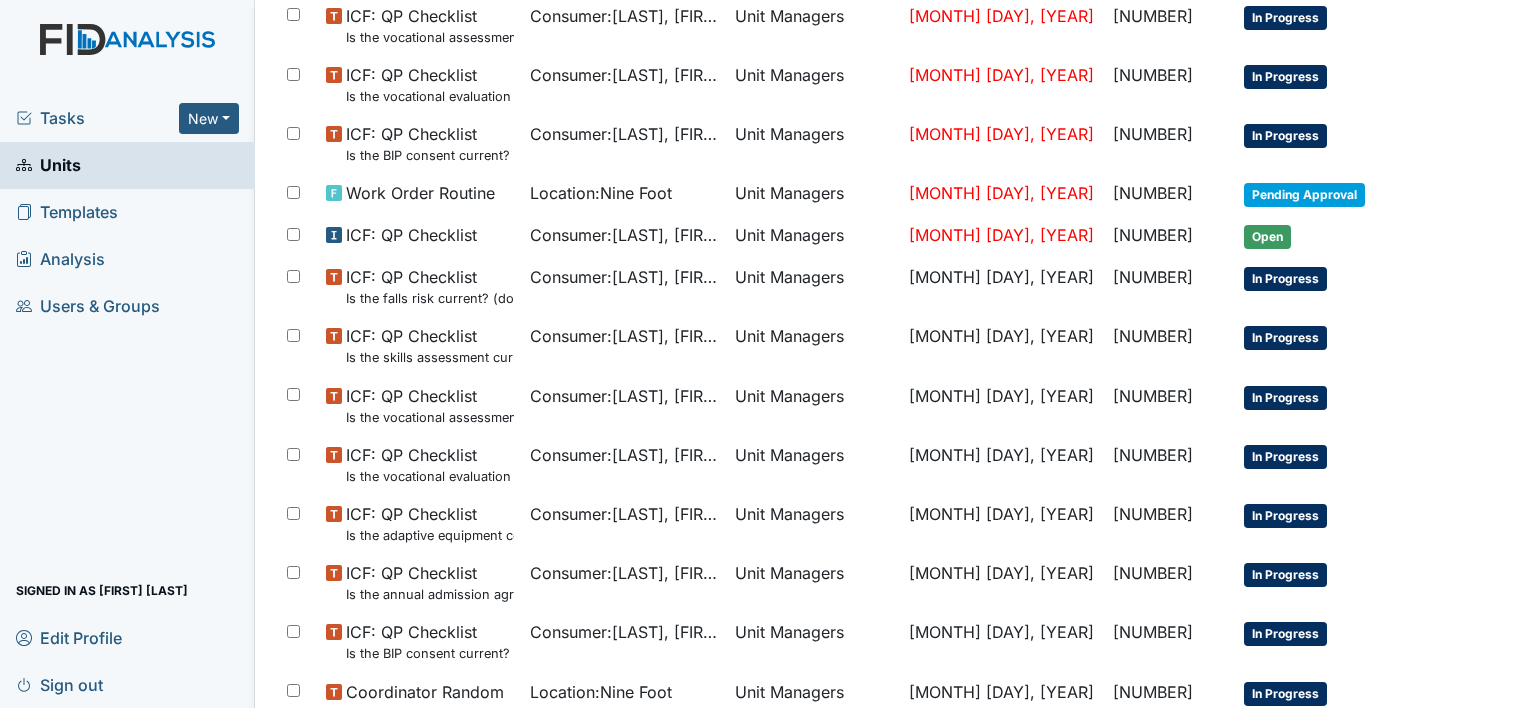click on "Location:
Nine Foot
Assign
Assign Form
Assign Inspection
Assign Document
Assign Bundle
New Bern
Open Tasks
Filed Tasks
Employees
Consumers
Assets
Others
Groups
All   Tasks   Tags   All FIDs FID Template Incomplete Tasks View Any Status Description Unit Assignee Due Date Age Status Actions EMERGENCY Work Order  Location :  Nine Foot Urshell Strayhorn May 19, 2025 58 Open Scheduled Consumer Chart Review Consumer :  Sumrell, Tina Tonya Battle May 31, 2025 78 Open QA/QI Scheduled Inspection Location :  Nine Foot Tonya Battle May 31, 2025 78 Open Scheduled Consumer Chart Review Consumer :  Gillen, Helen Tonya Battle May 31, 2025 78 Open Scheduled Consumer Chart Review Consumer :  Gray, Dedrick Tonya Battle May 31, 2025 78 Open Scheduled Consumer Chart Review Consumer :  Jones, John" at bounding box center (891, 354) 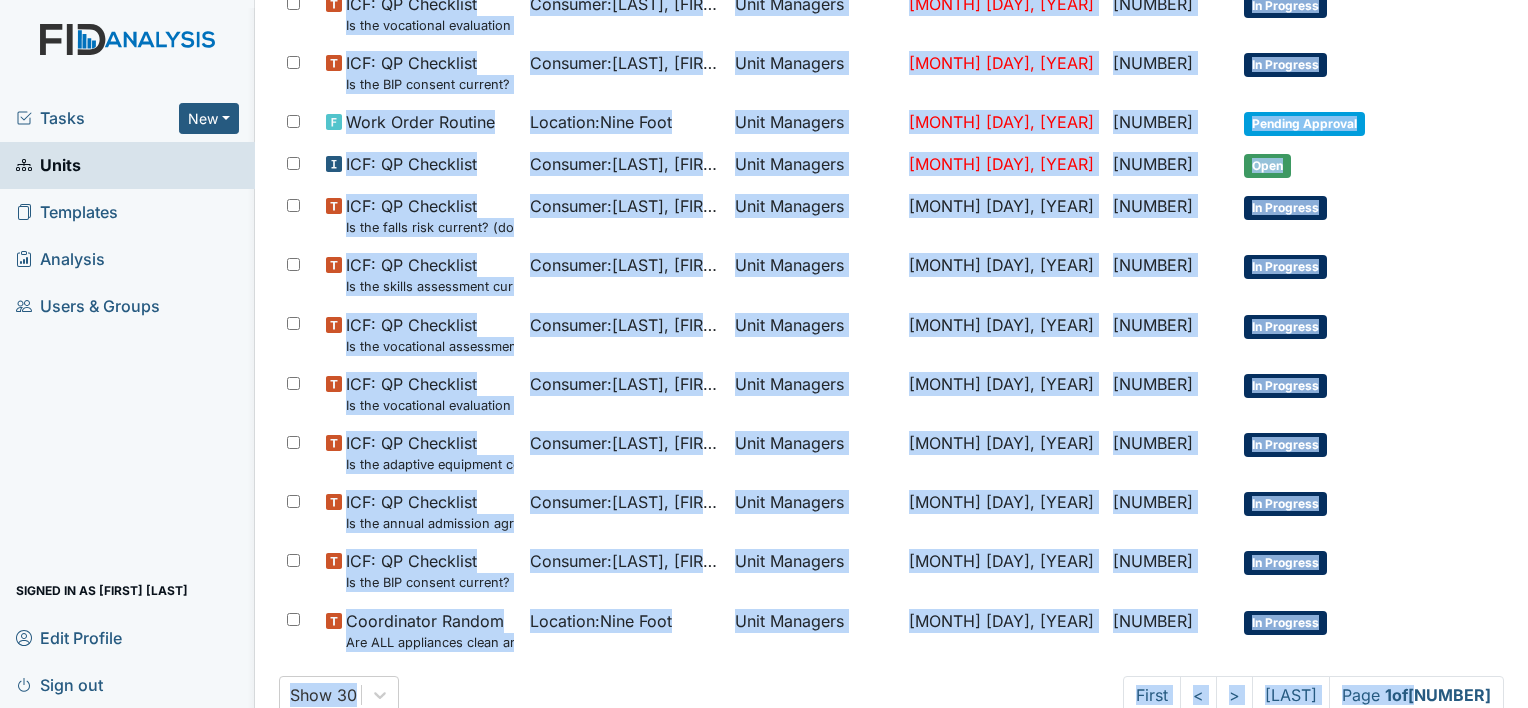 click on "Location:
Nine Foot
Assign
Assign Form
Assign Inspection
Assign Document
Assign Bundle
New Bern
Open Tasks
Filed Tasks
Employees
Consumers
Assets
Others
Groups
All   Tasks   Tags   All FIDs FID Template Incomplete Tasks View Any Status Description Unit Assignee Due Date Age Status Actions EMERGENCY Work Order  Location :  Nine Foot Urshell Strayhorn May 19, 2025 58 Open Scheduled Consumer Chart Review Consumer :  Sumrell, Tina Tonya Battle May 31, 2025 78 Open QA/QI Scheduled Inspection Location :  Nine Foot Tonya Battle May 31, 2025 78 Open Scheduled Consumer Chart Review Consumer :  Gillen, Helen Tonya Battle May 31, 2025 78 Open Scheduled Consumer Chart Review Consumer :  Gray, Dedrick Tonya Battle May 31, 2025 78 Open Scheduled Consumer Chart Review Consumer :  Jones, John" at bounding box center (891, 354) 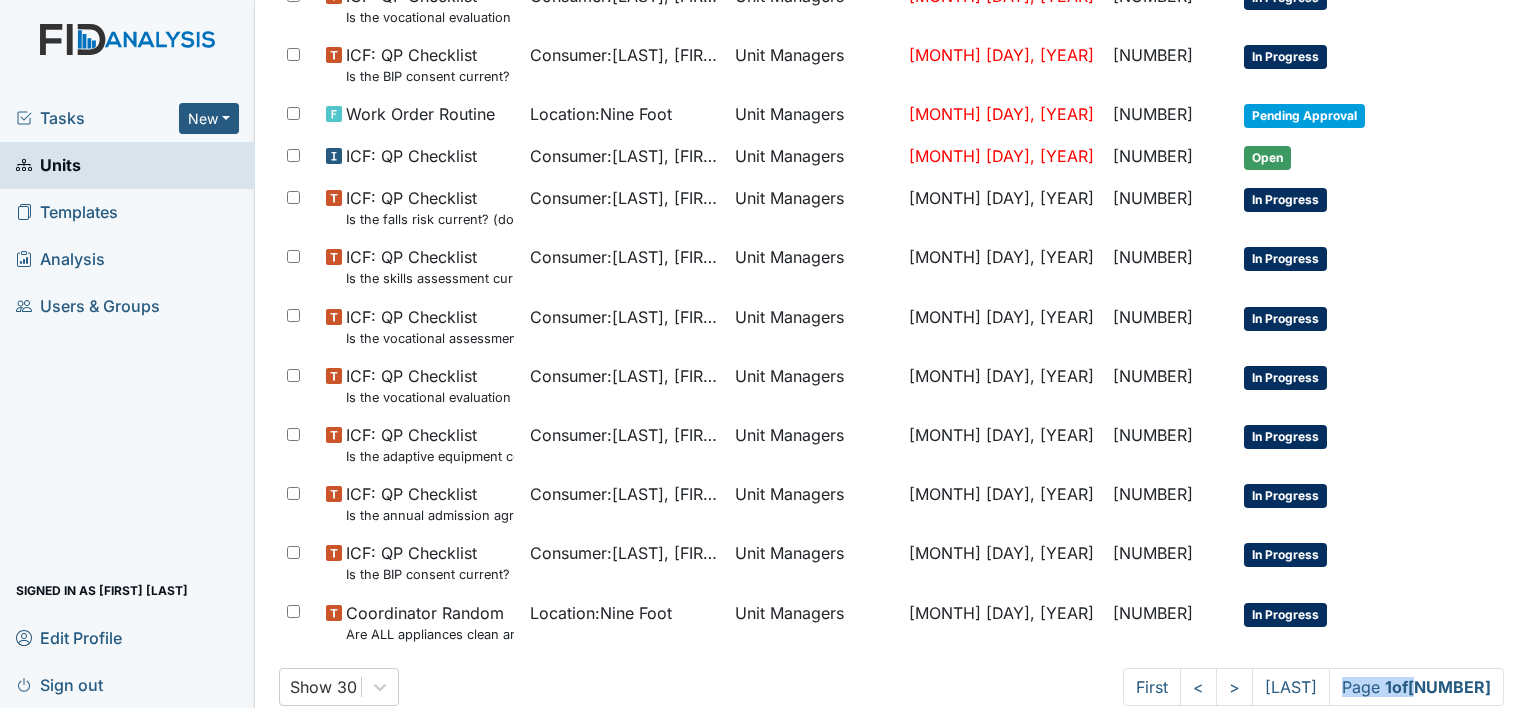 scroll, scrollTop: 1253, scrollLeft: 0, axis: vertical 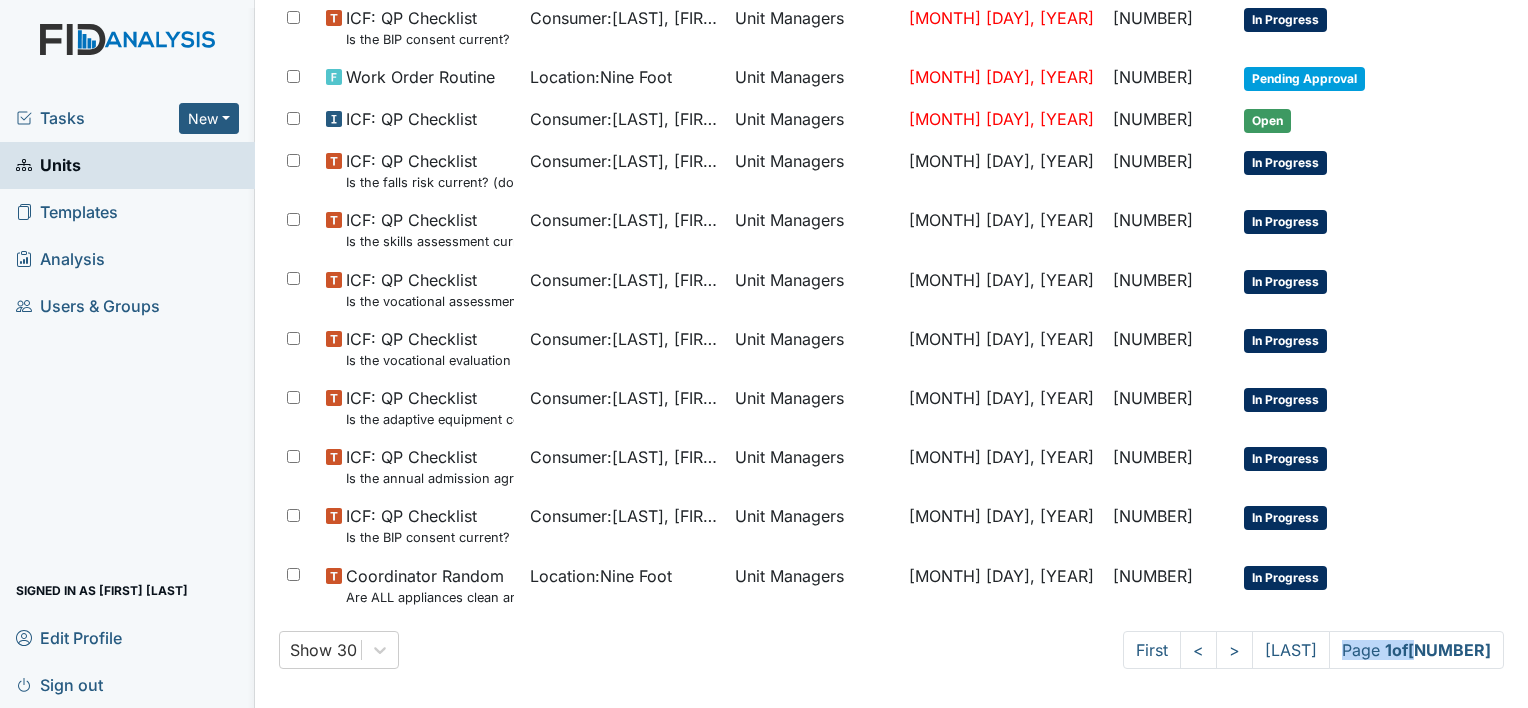 click on "Location:
Nine Foot
Assign
Assign Form
Assign Inspection
Assign Document
Assign Bundle
New Bern
Open Tasks
Filed Tasks
Employees
Consumers
Assets
Others
Groups
All   Tasks   Tags   All FIDs FID Template Incomplete Tasks View Any Status Description Unit Assignee Due Date Age Status Actions EMERGENCY Work Order  Location :  Nine Foot Urshell Strayhorn May 19, 2025 58 Open Scheduled Consumer Chart Review Consumer :  Sumrell, Tina Tonya Battle May 31, 2025 78 Open QA/QI Scheduled Inspection Location :  Nine Foot Tonya Battle May 31, 2025 78 Open Scheduled Consumer Chart Review Consumer :  Gillen, Helen Tonya Battle May 31, 2025 78 Open Scheduled Consumer Chart Review Consumer :  Gray, Dedrick Tonya Battle May 31, 2025 78 Open Scheduled Consumer Chart Review Consumer :  Jones, John" at bounding box center (891, 354) 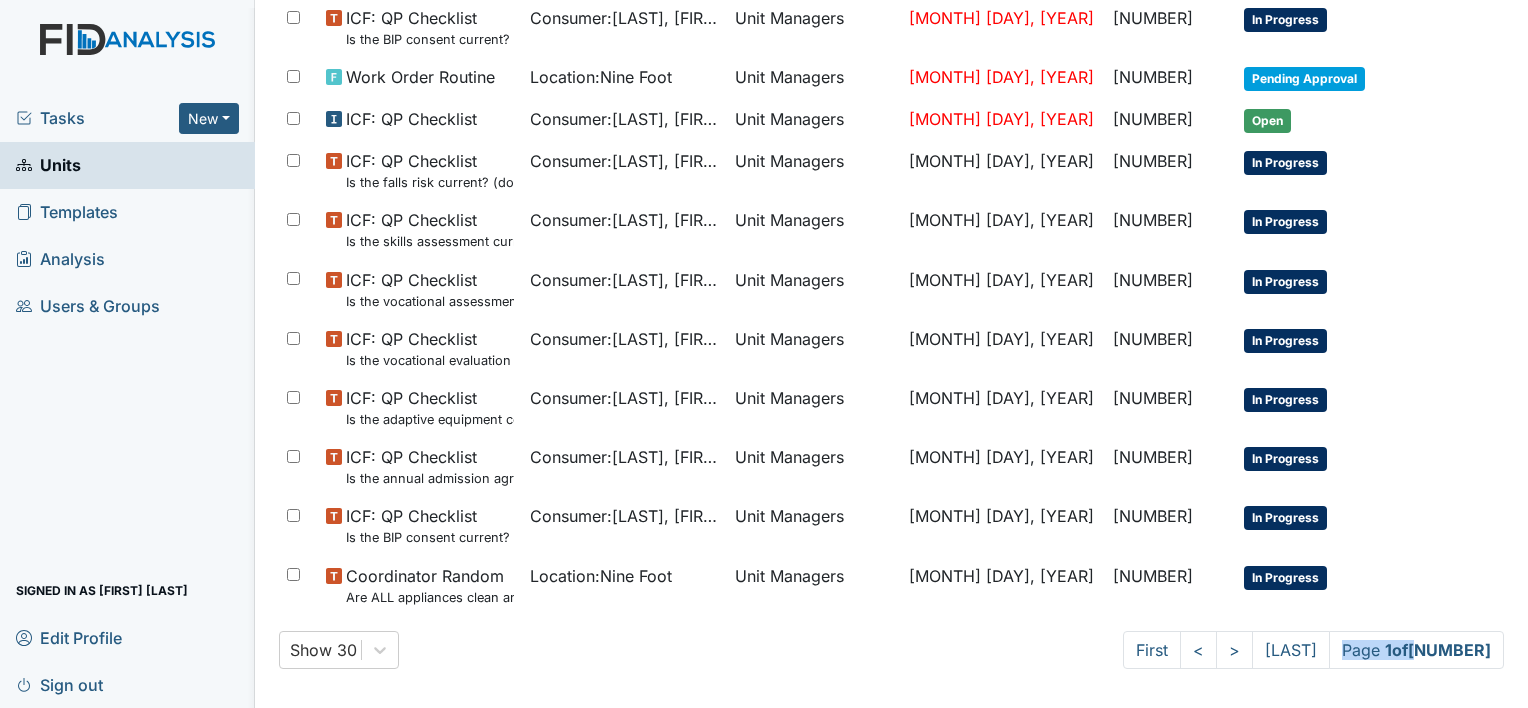 scroll, scrollTop: 634, scrollLeft: 0, axis: vertical 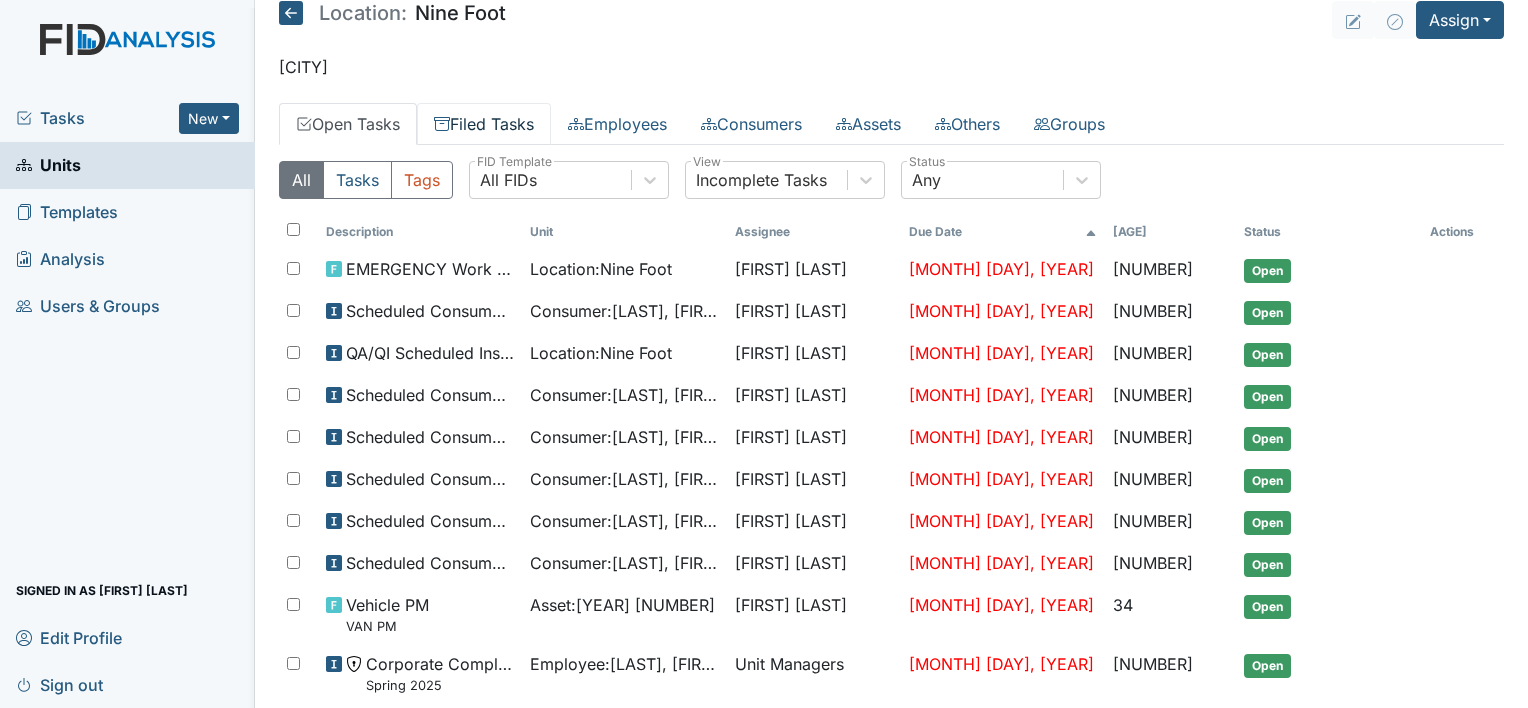 click on "Filed Tasks" at bounding box center (484, 124) 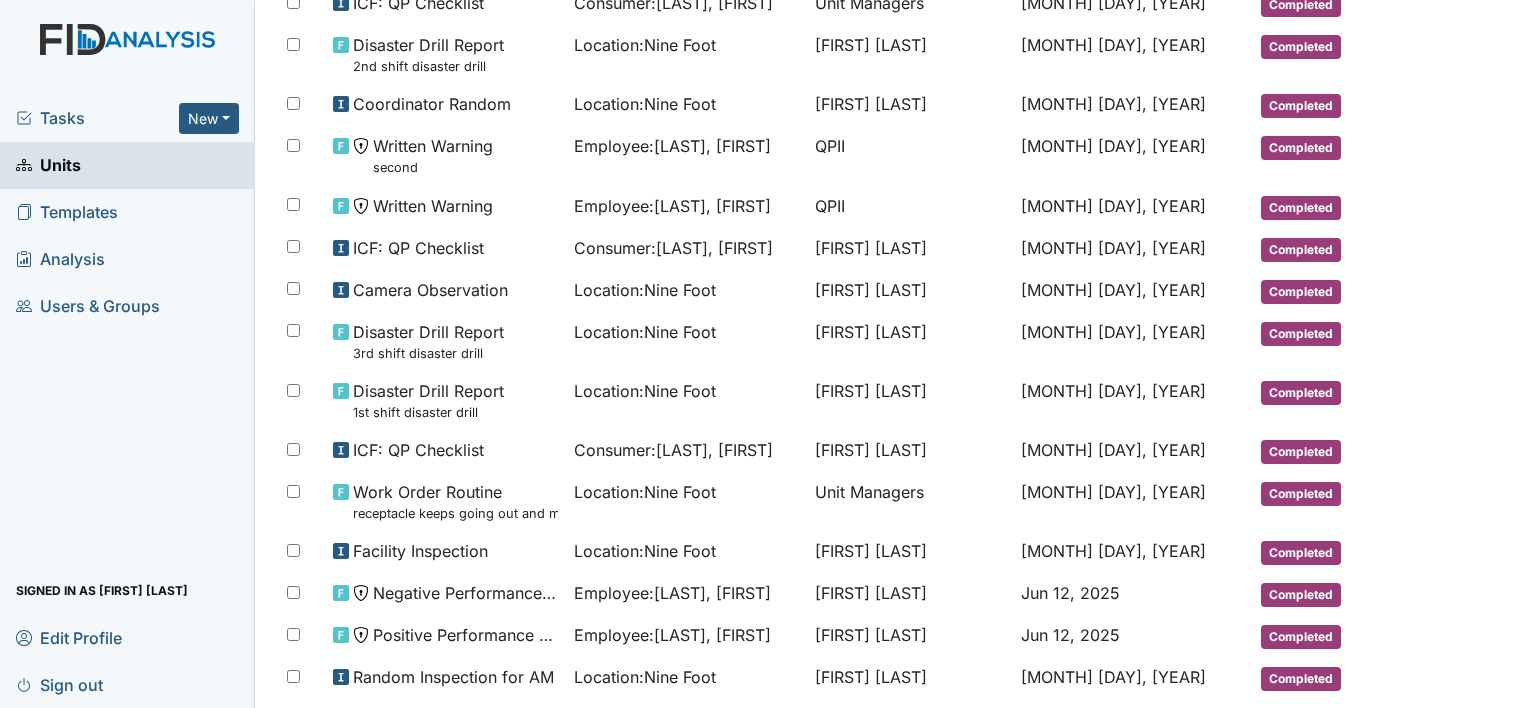 scroll, scrollTop: 1037, scrollLeft: 0, axis: vertical 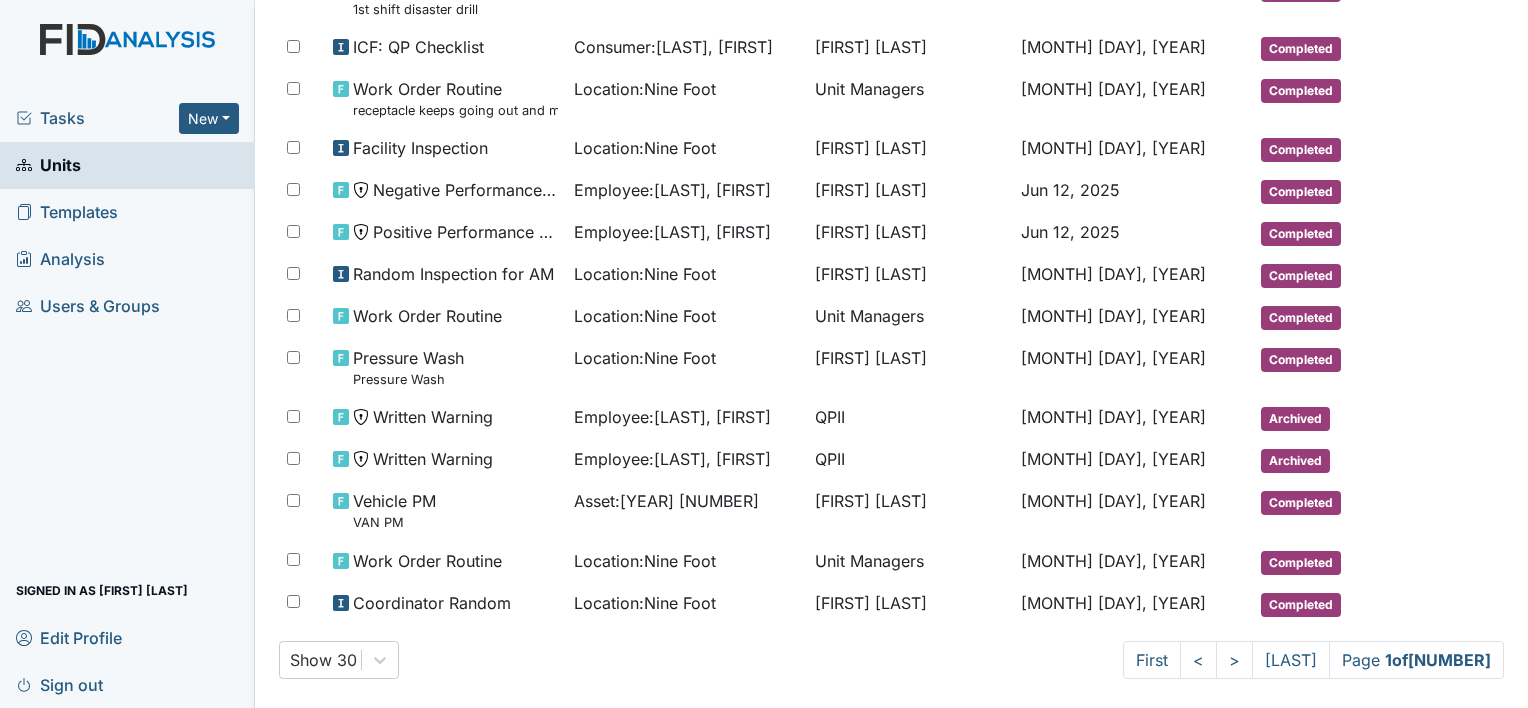 click on "•••••" at bounding box center [48, 165] 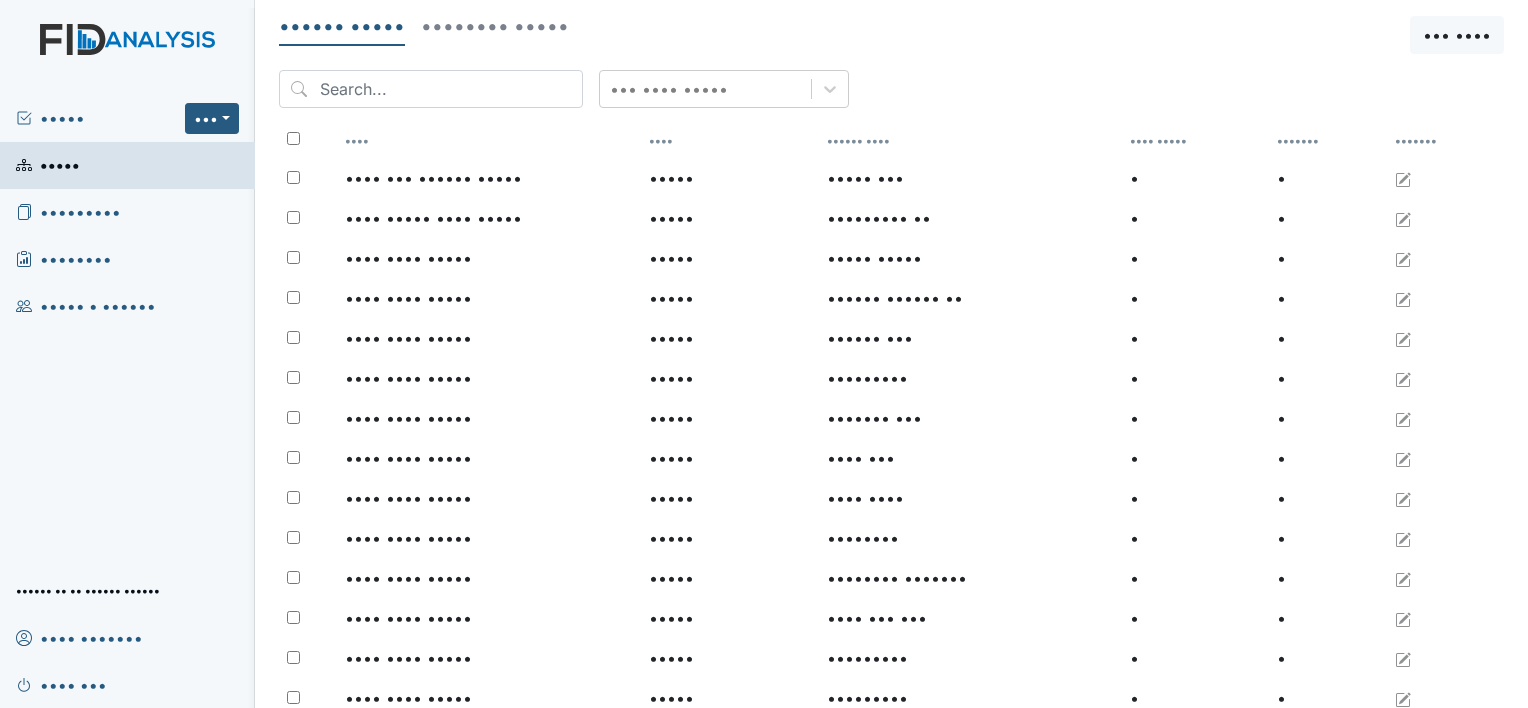 scroll, scrollTop: 0, scrollLeft: 0, axis: both 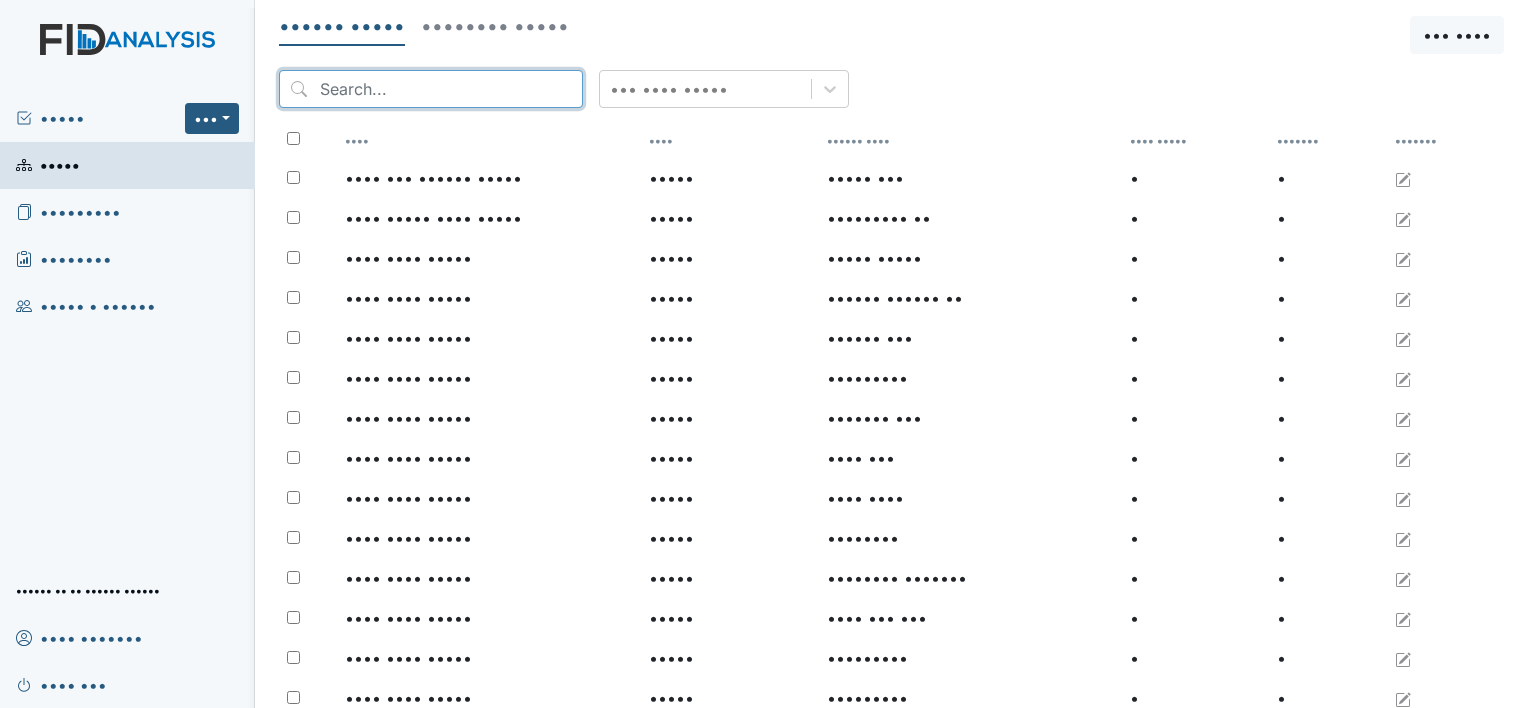 click at bounding box center (431, 89) 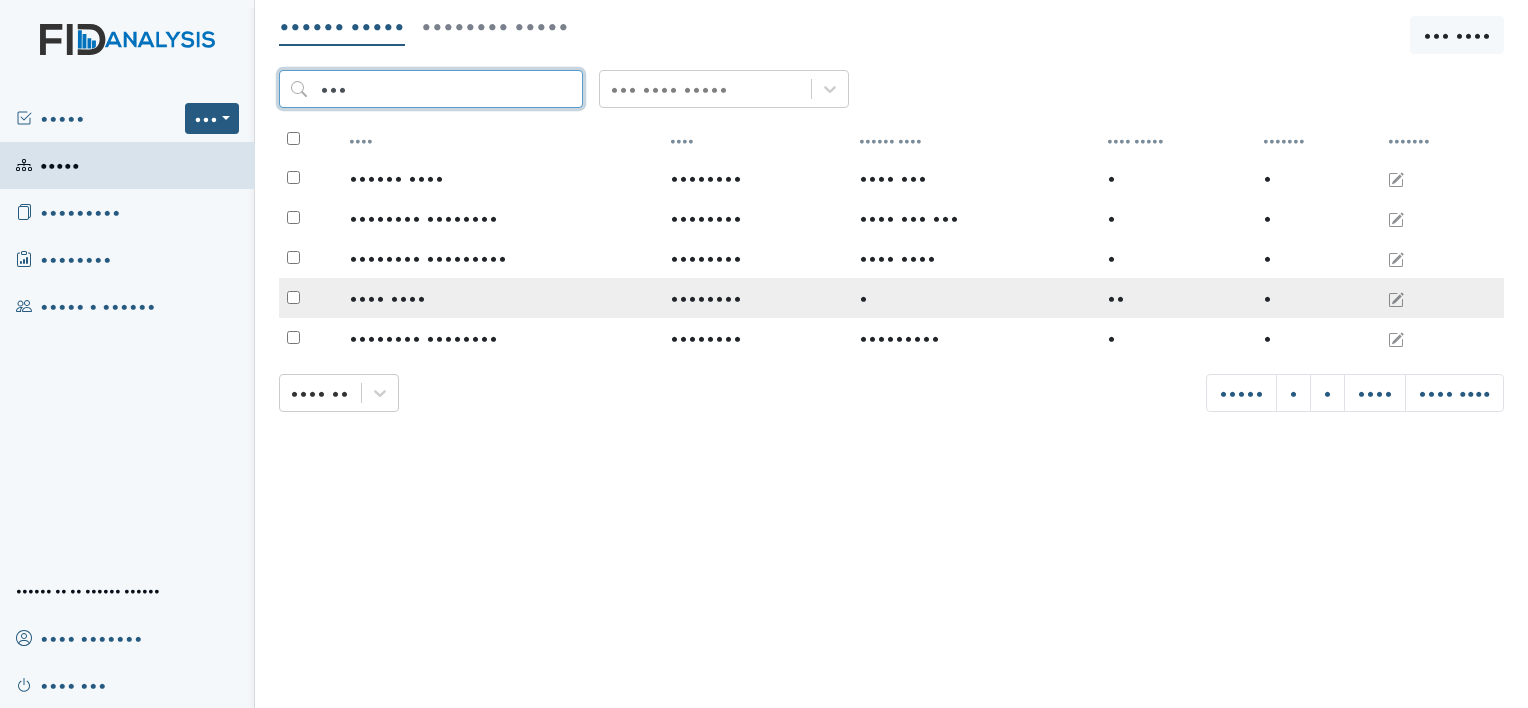 type on "•••" 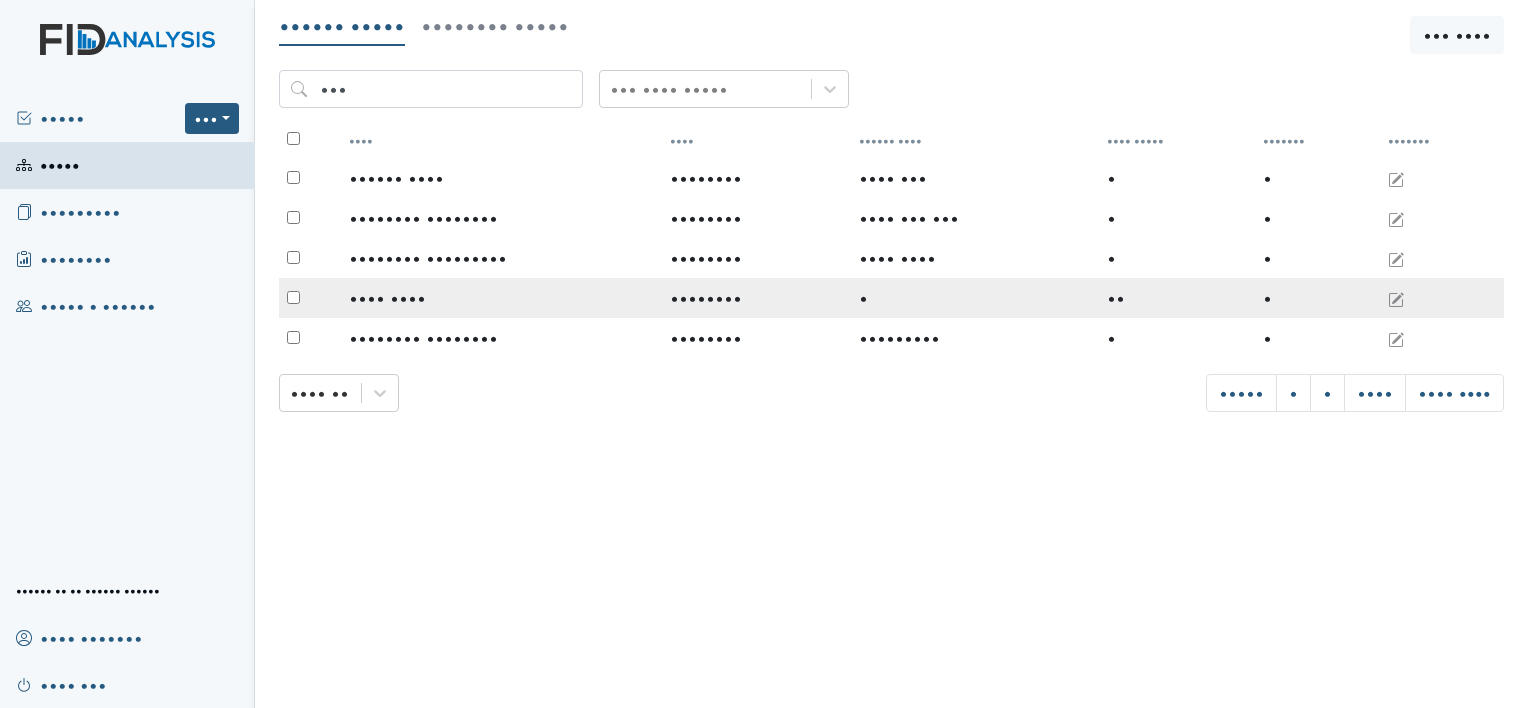 click on "•••• ••••" at bounding box center [501, 178] 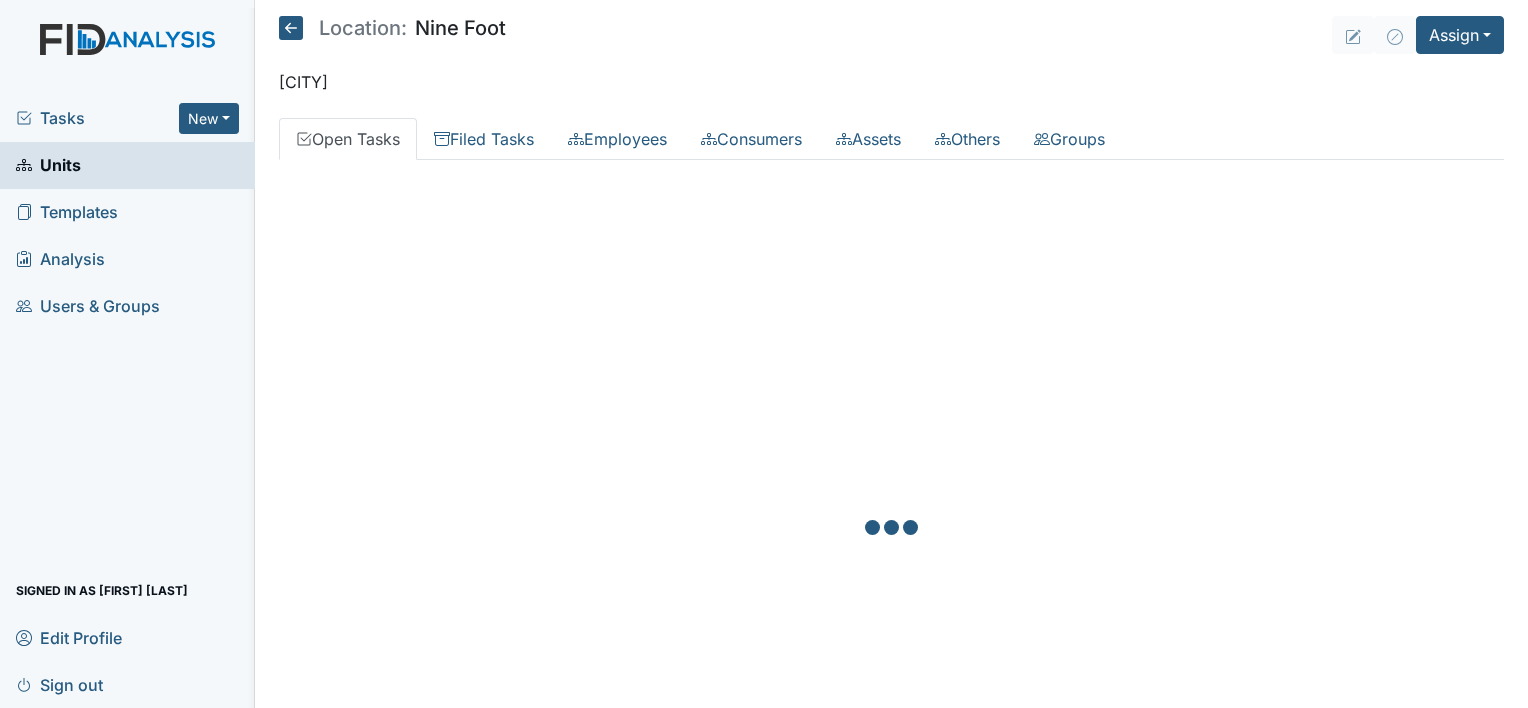 scroll, scrollTop: 0, scrollLeft: 0, axis: both 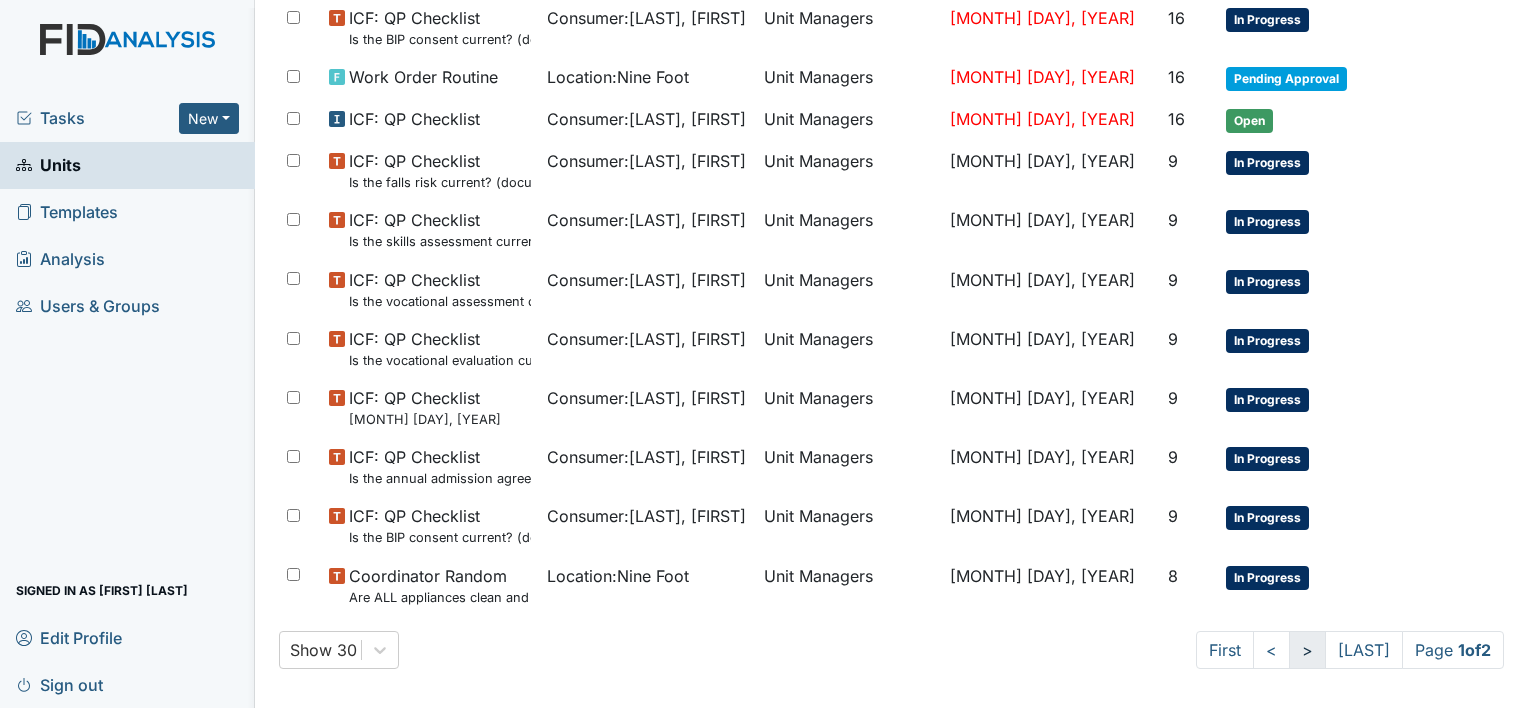 click on "•" at bounding box center [1225, 650] 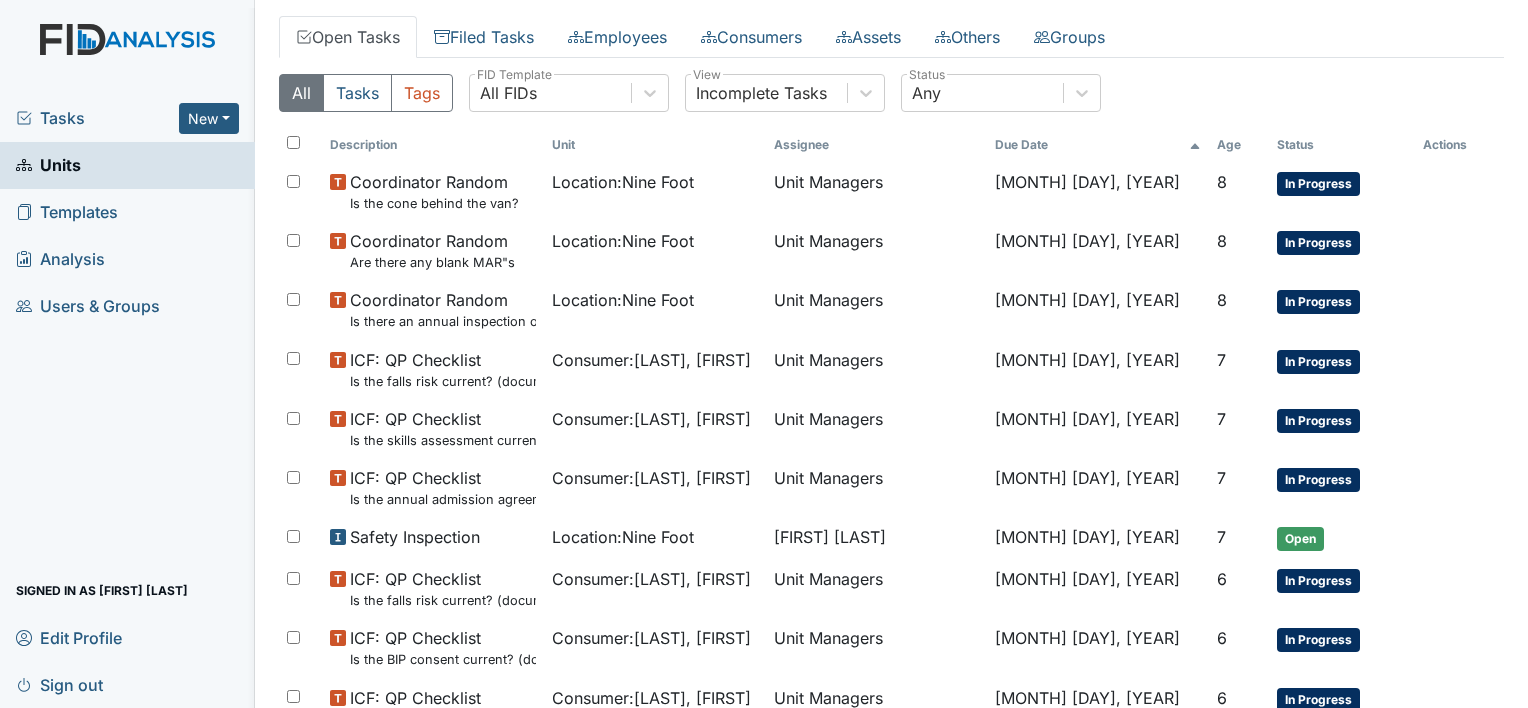 scroll, scrollTop: 101, scrollLeft: 0, axis: vertical 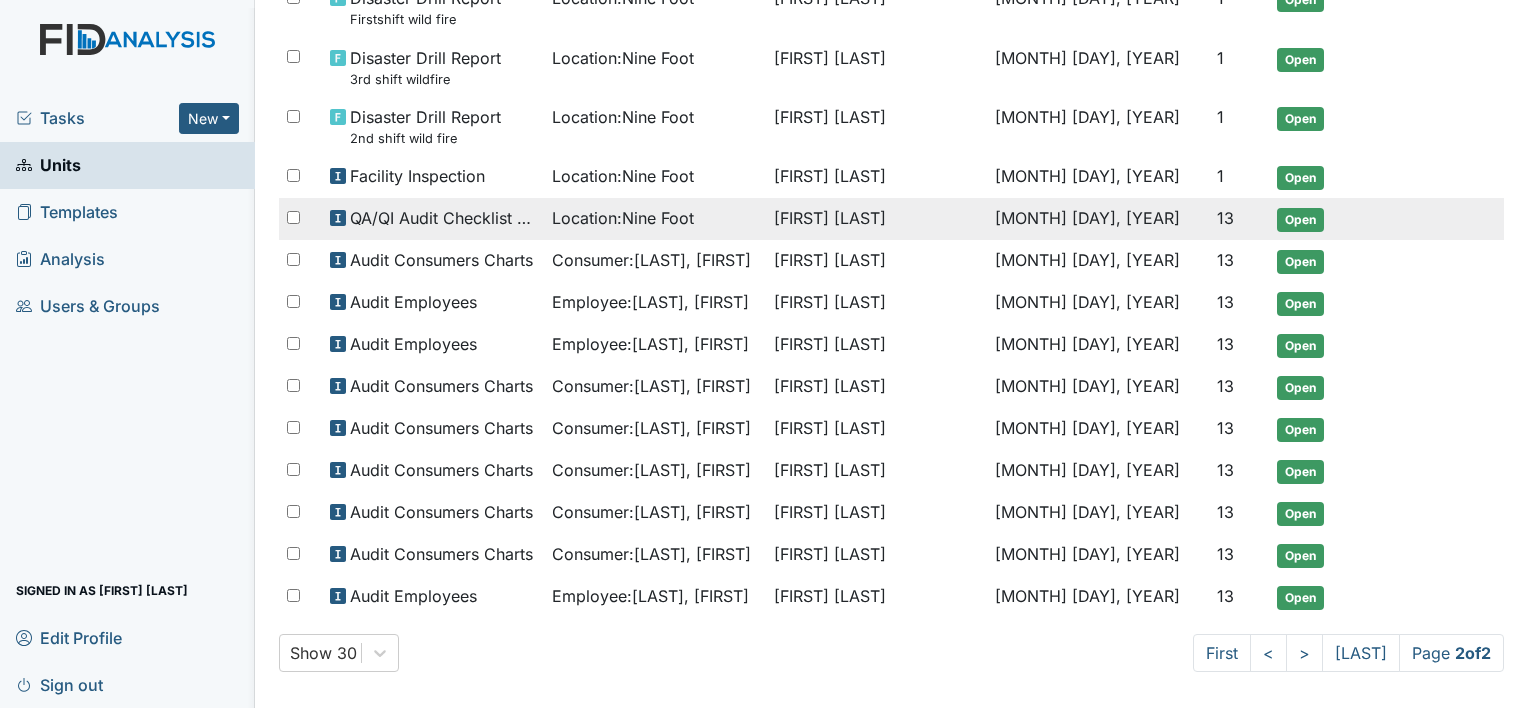 drag, startPoint x: 1469, startPoint y: 269, endPoint x: 1471, endPoint y: 204, distance: 65.03076 